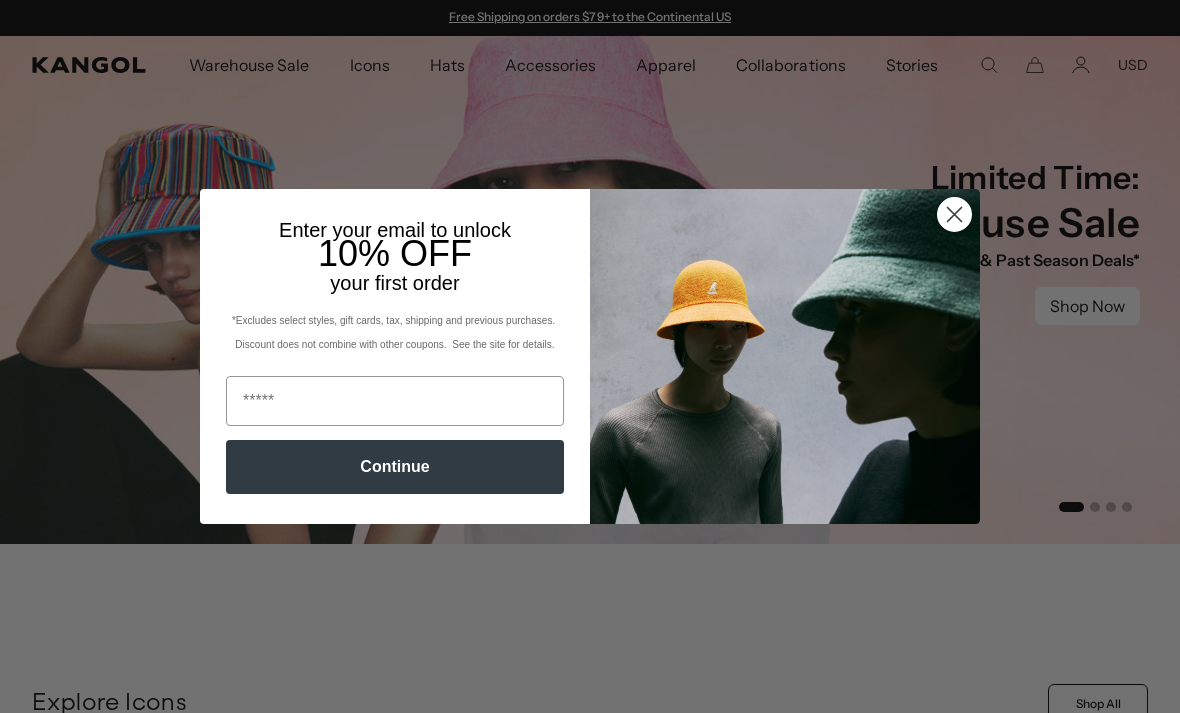 scroll, scrollTop: 4, scrollLeft: 0, axis: vertical 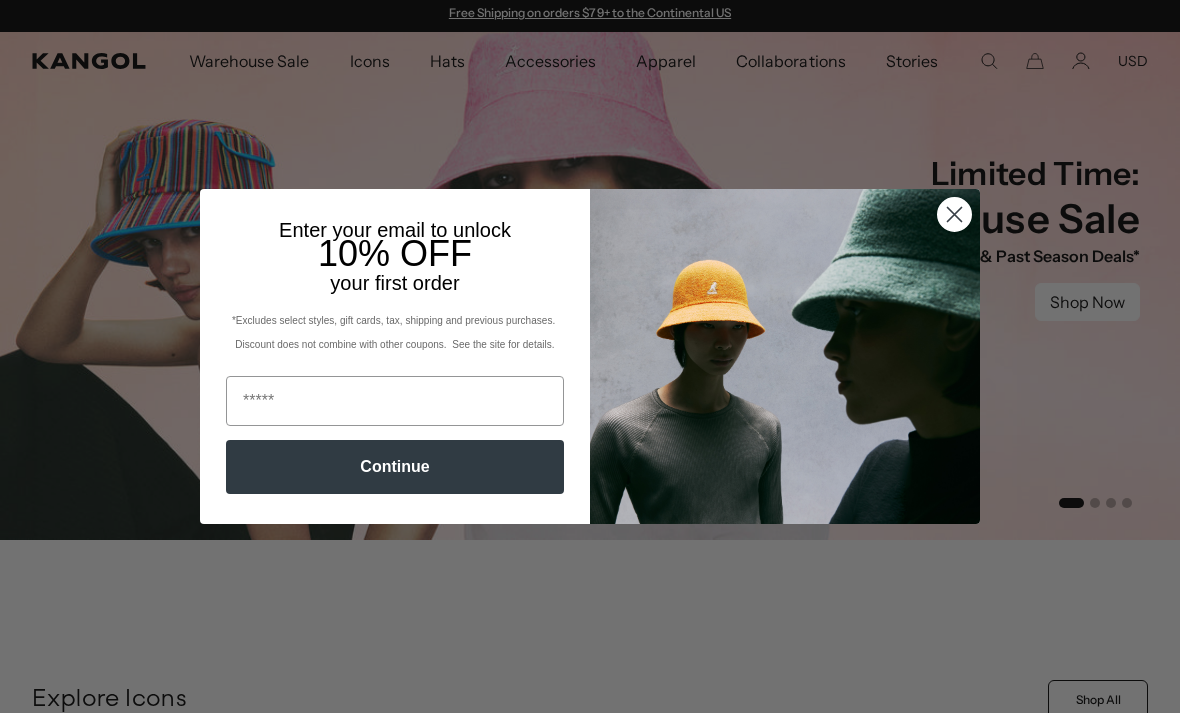 click 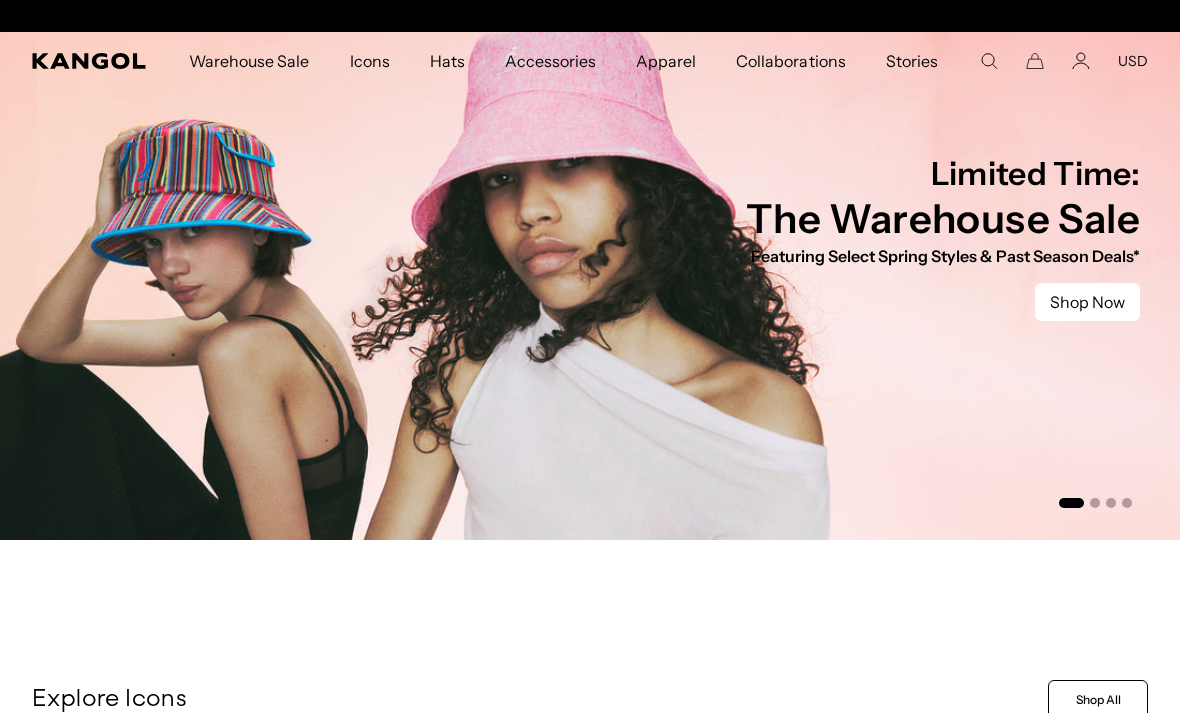 scroll, scrollTop: 0, scrollLeft: 412, axis: horizontal 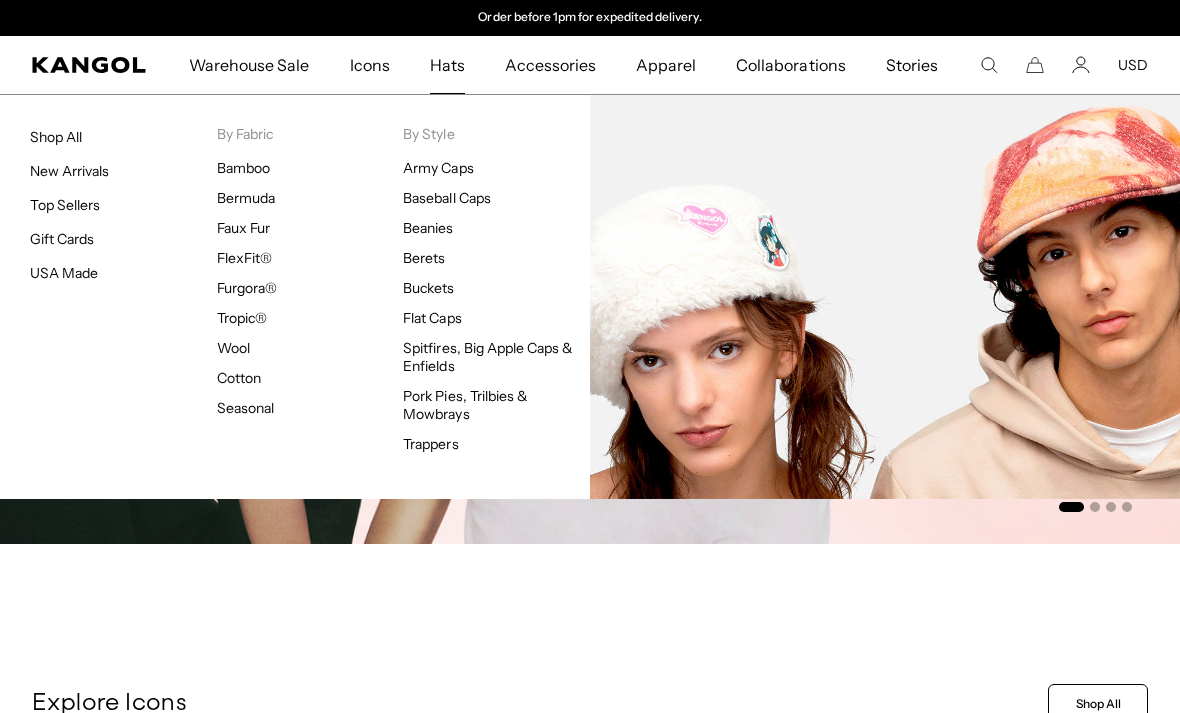 click on "Seasonal" at bounding box center [245, 408] 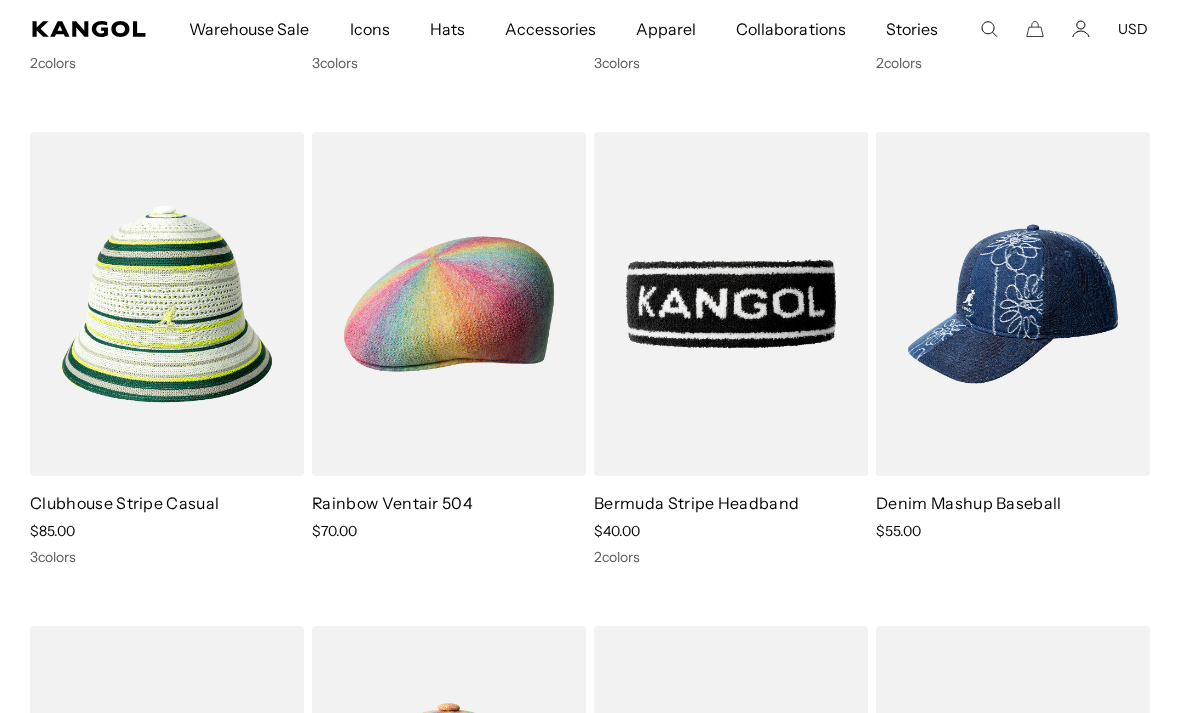 scroll, scrollTop: 593, scrollLeft: 0, axis: vertical 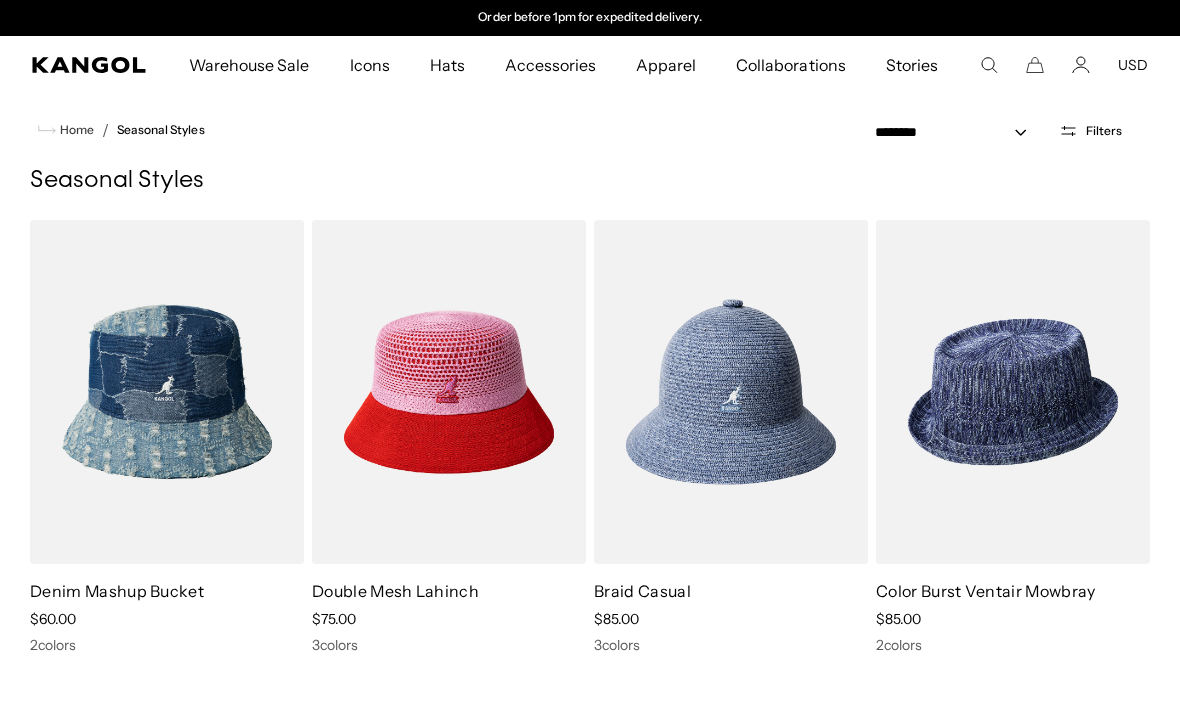 click 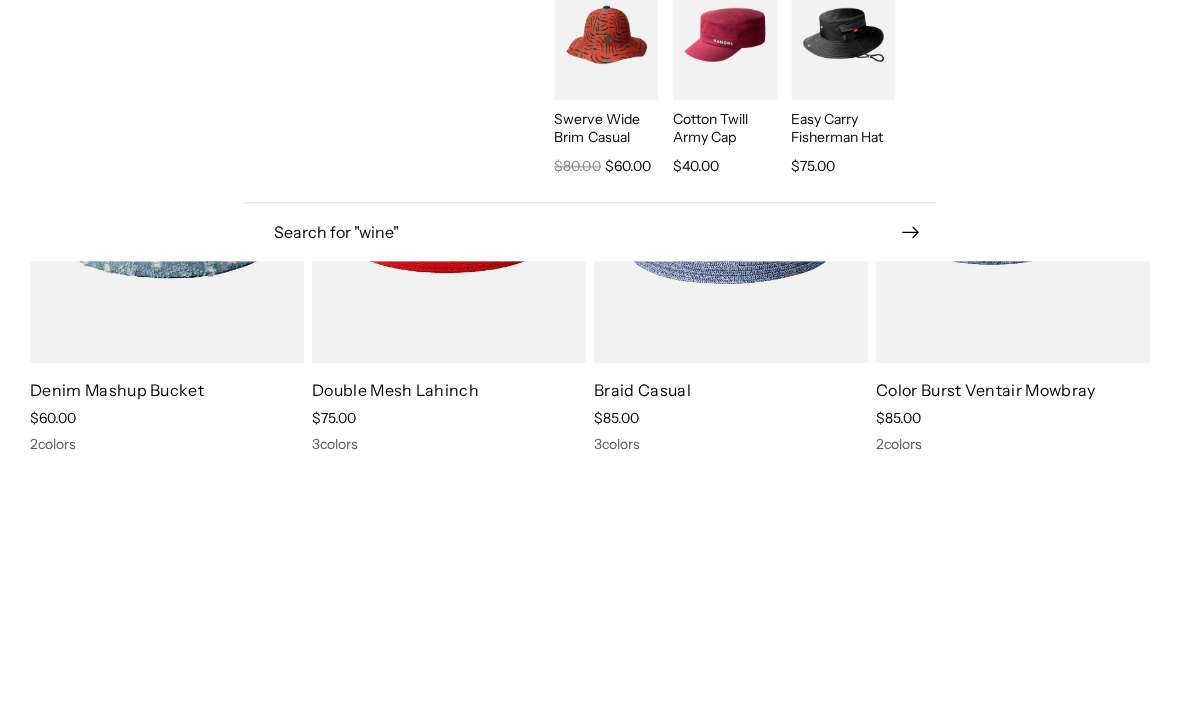 scroll, scrollTop: 0, scrollLeft: 412, axis: horizontal 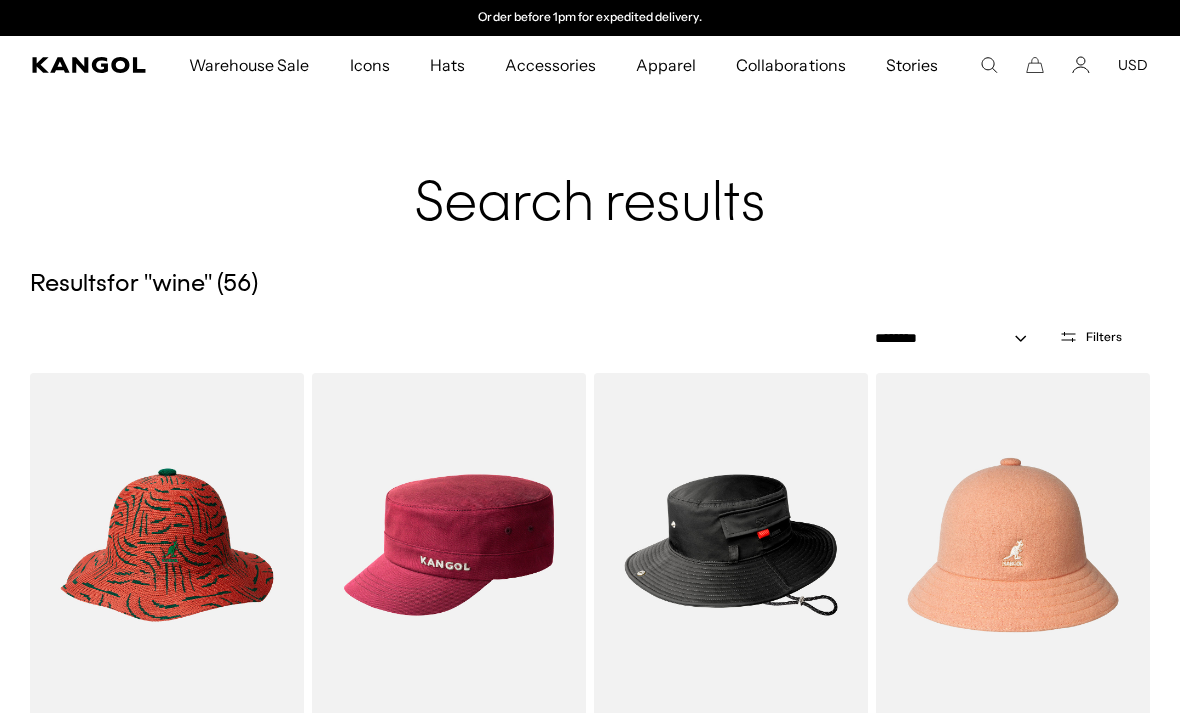 click on "Warehouse Sale
Warehouse Sale
Limited Time: Select Spring Styles on Sale
Sale Hats
Sale Accessories
Icons
Icons" at bounding box center [590, 65] 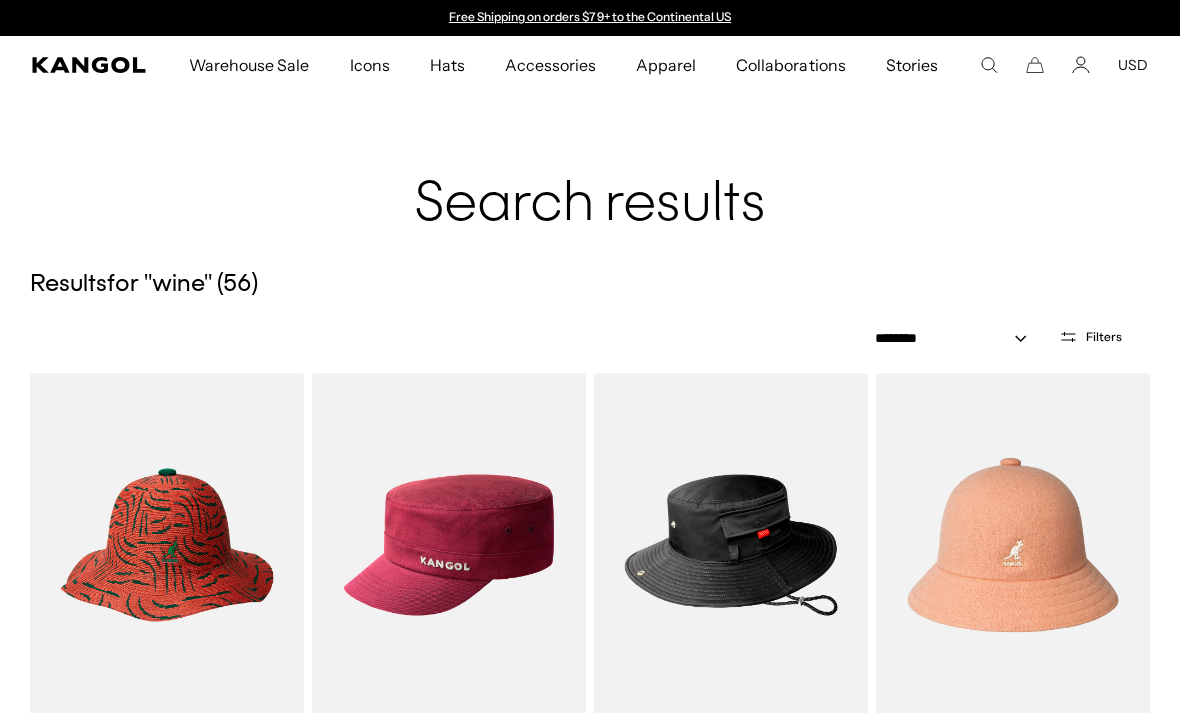 click 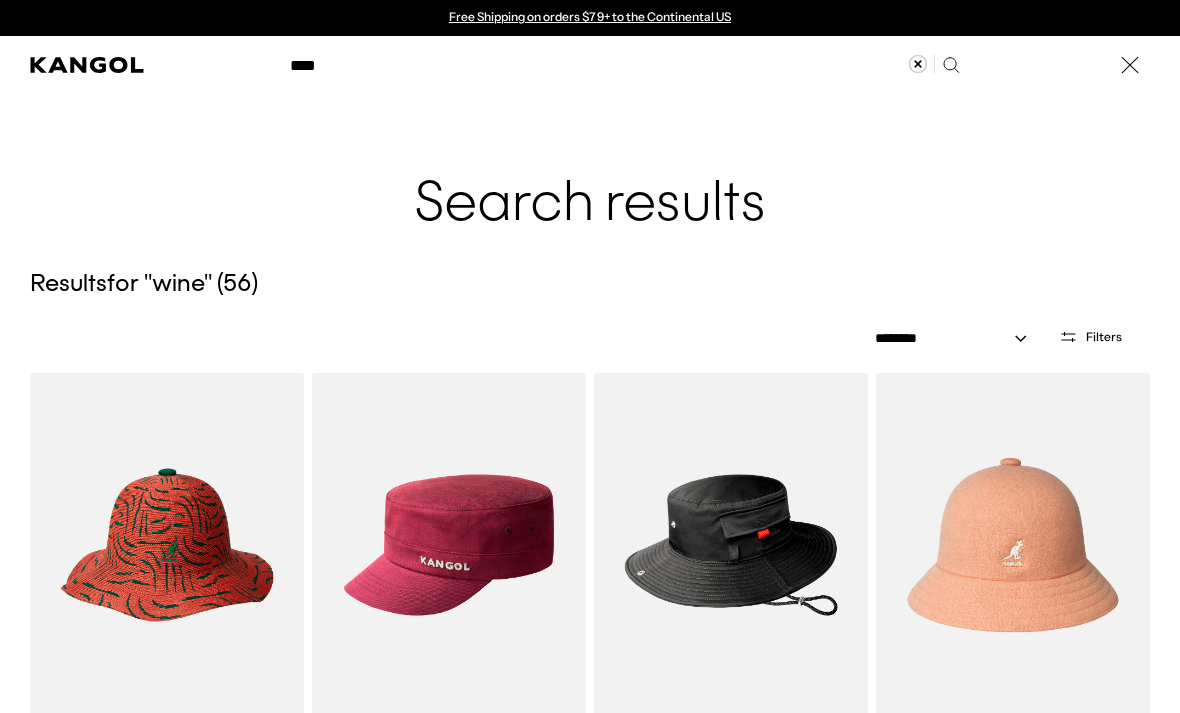 click on "**** Popular Suggestions bucket 504 beret USA Made
Popular Products
Tropic™ 504 Ventair
Regular price
$50.00
Sale price
$37.50
Washed Bucket Hat
Regular price Sale price "" at bounding box center (590, 65) 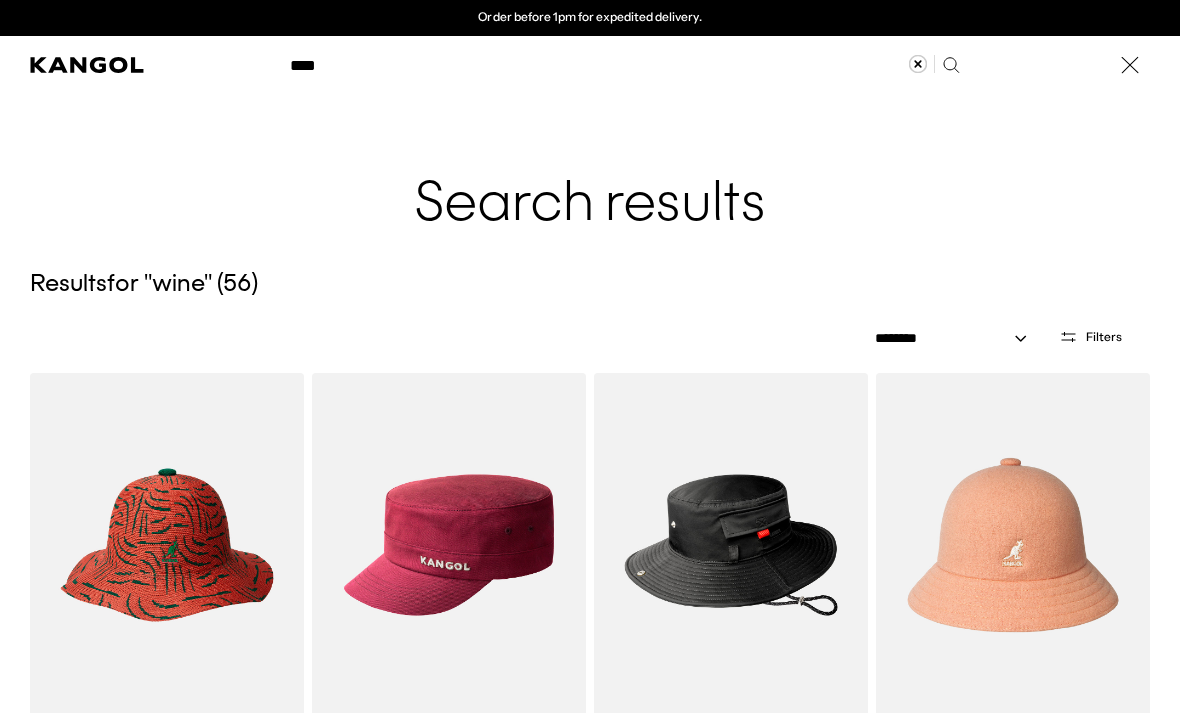 click on "****" at bounding box center [623, 65] 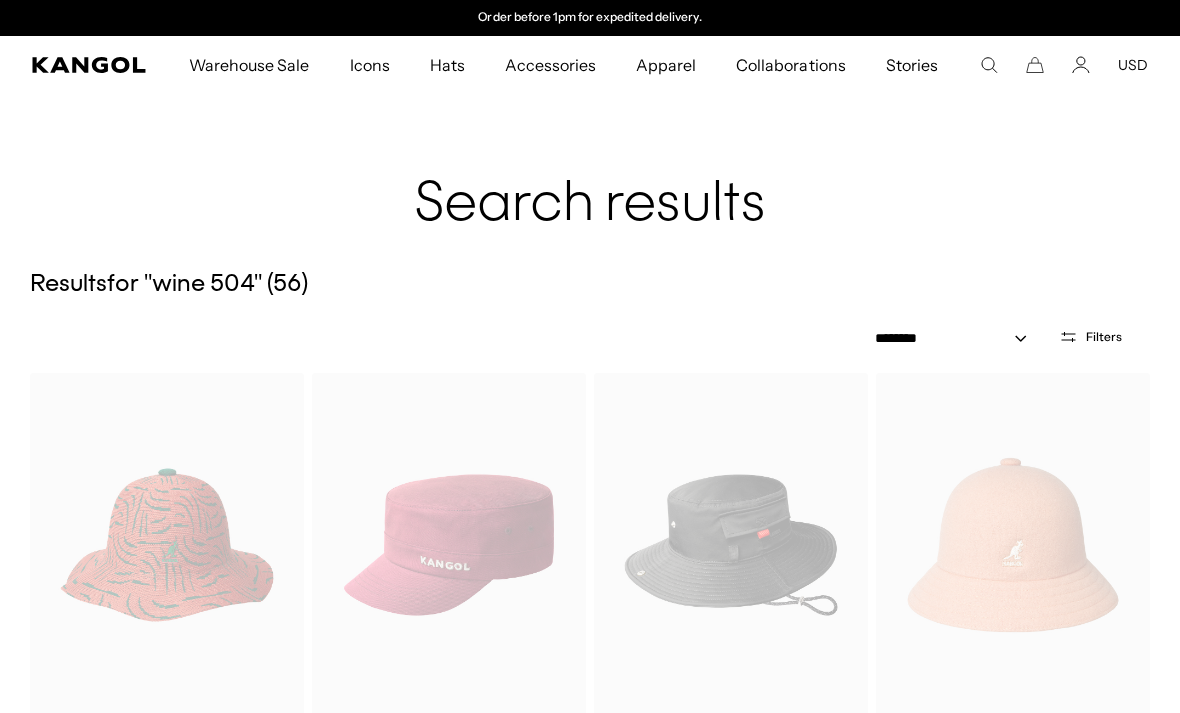 type on "********" 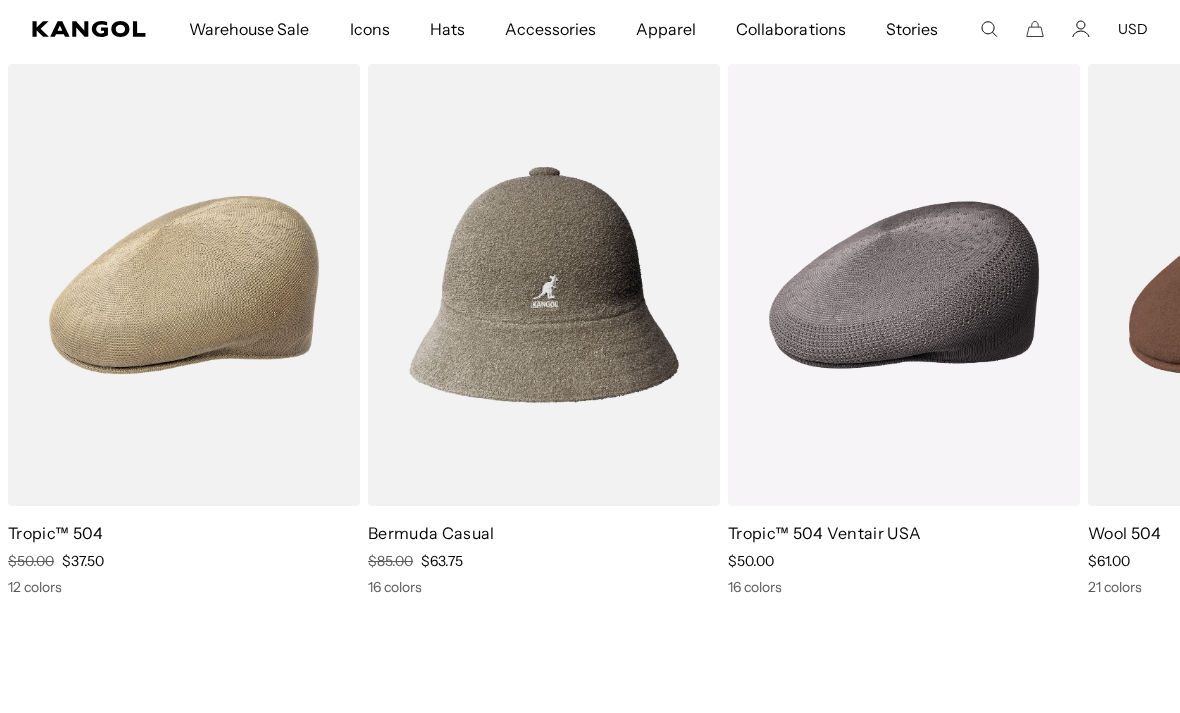 click at bounding box center (0, 0) 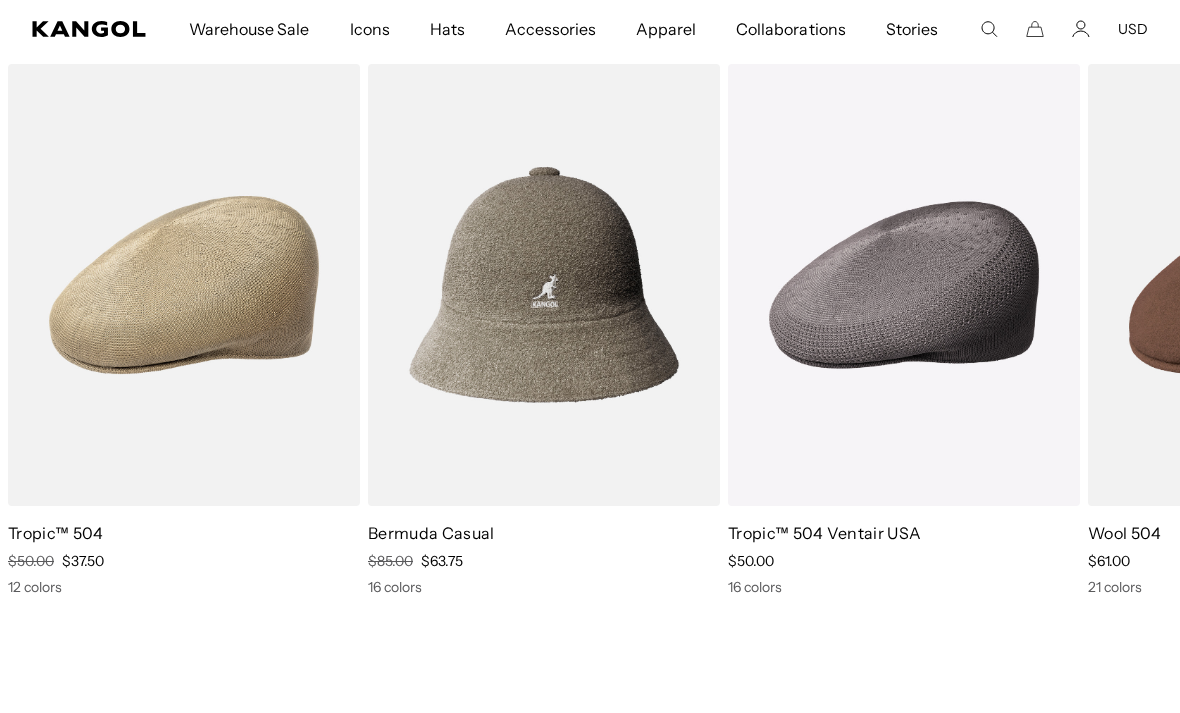 scroll, scrollTop: 0, scrollLeft: 0, axis: both 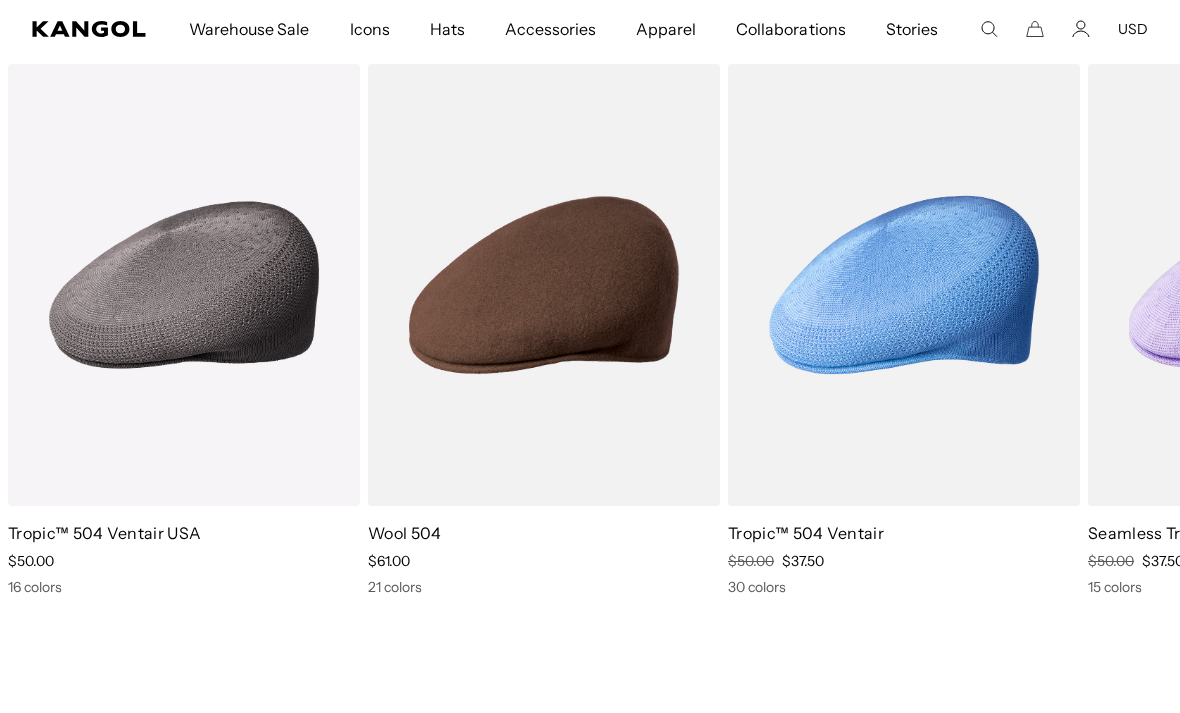 click at bounding box center [0, 0] 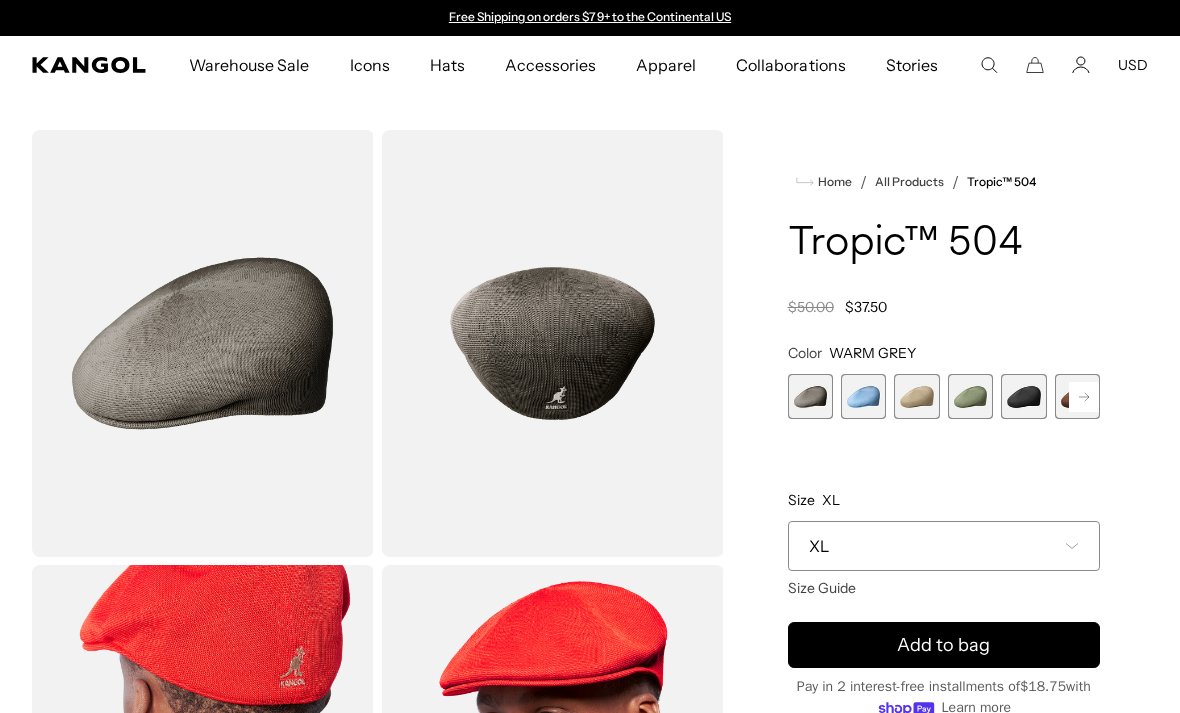 scroll, scrollTop: 0, scrollLeft: 0, axis: both 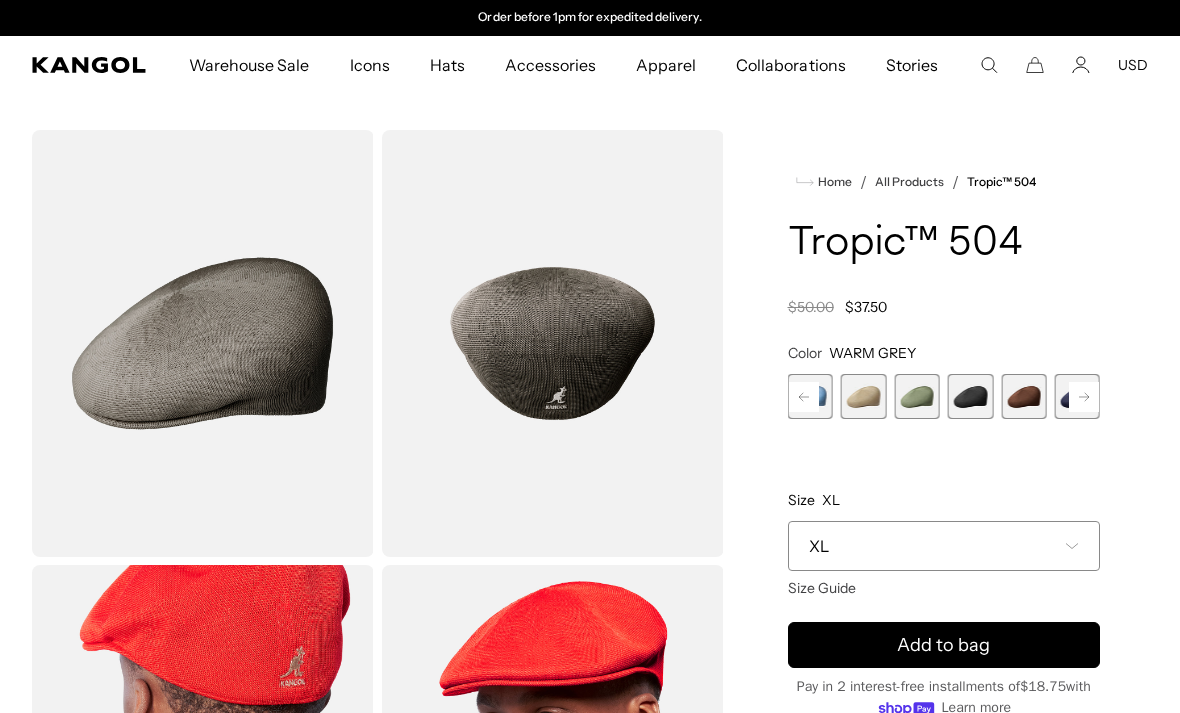 click 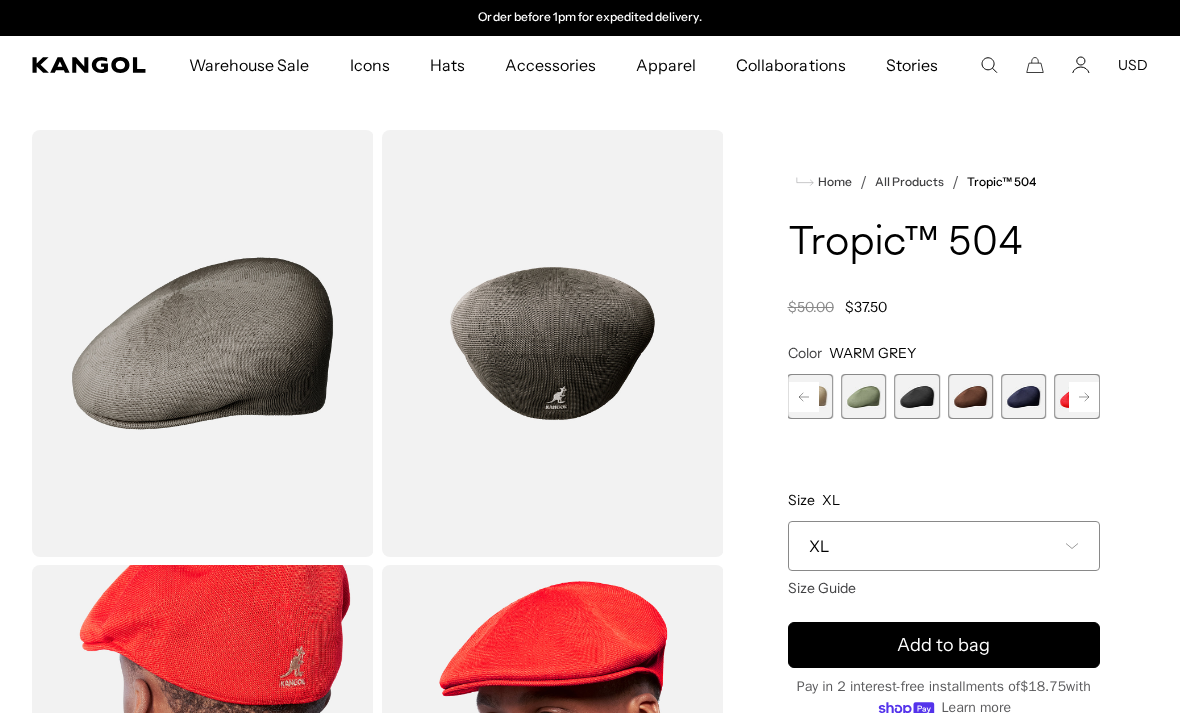 click at bounding box center [1077, 396] 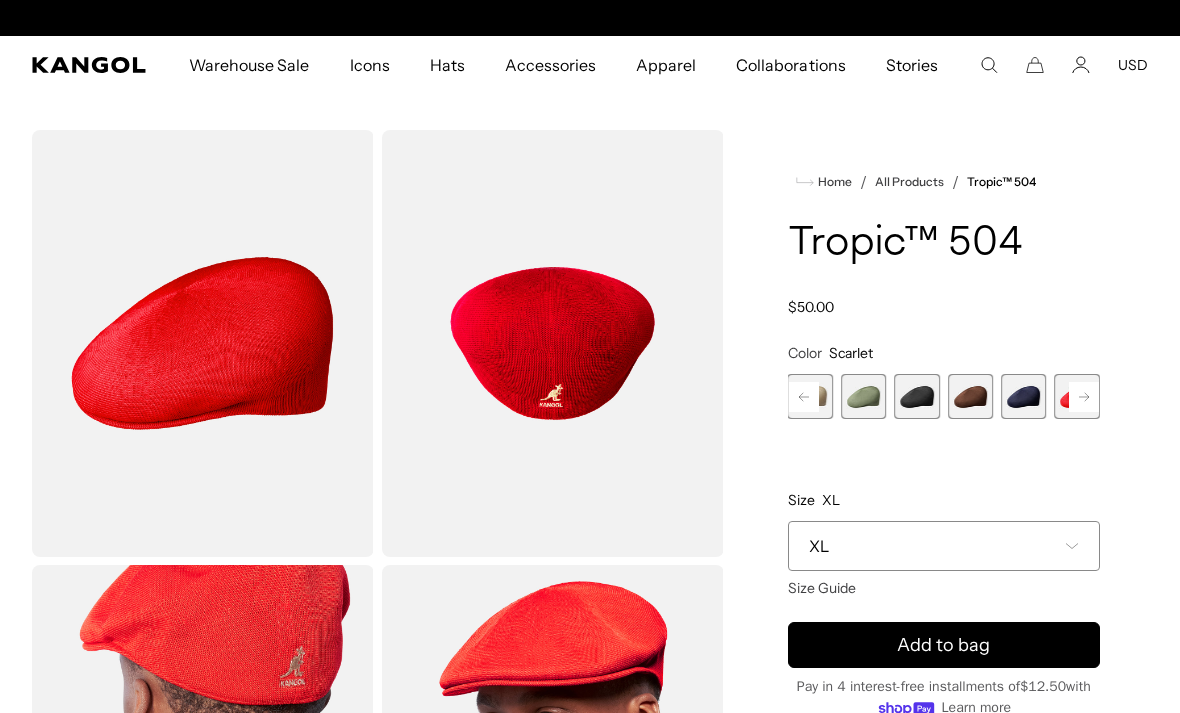 scroll, scrollTop: 0, scrollLeft: 0, axis: both 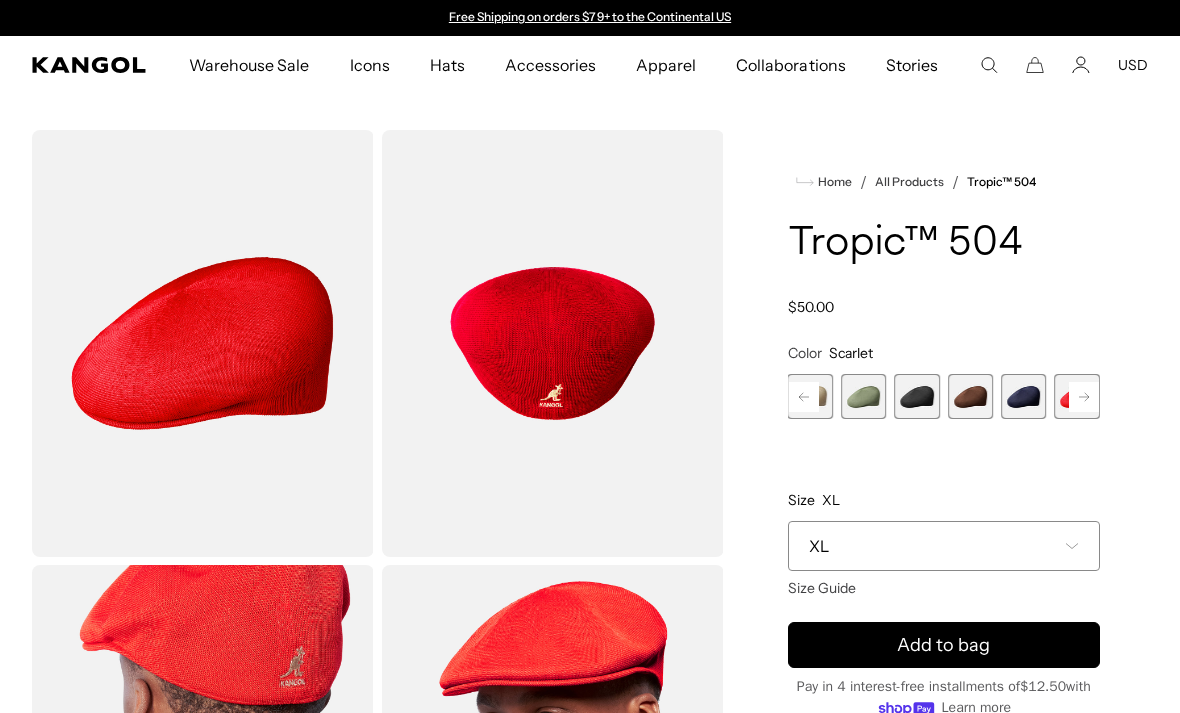click 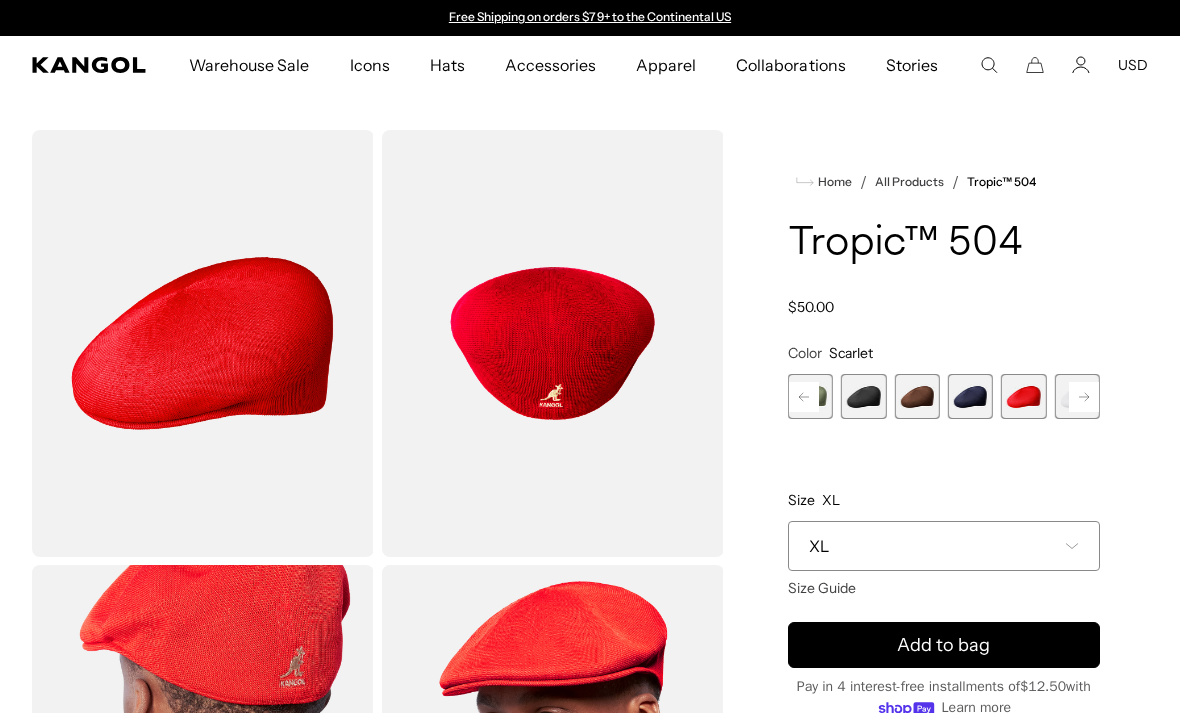 click 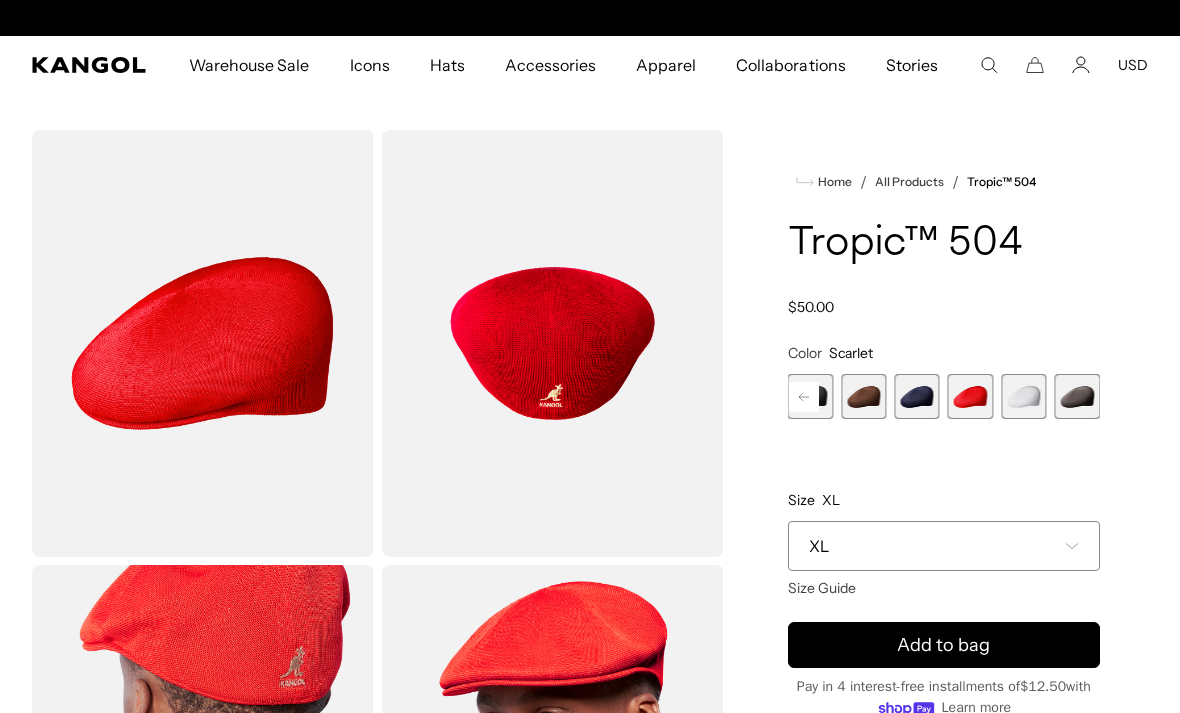 click at bounding box center [1077, 396] 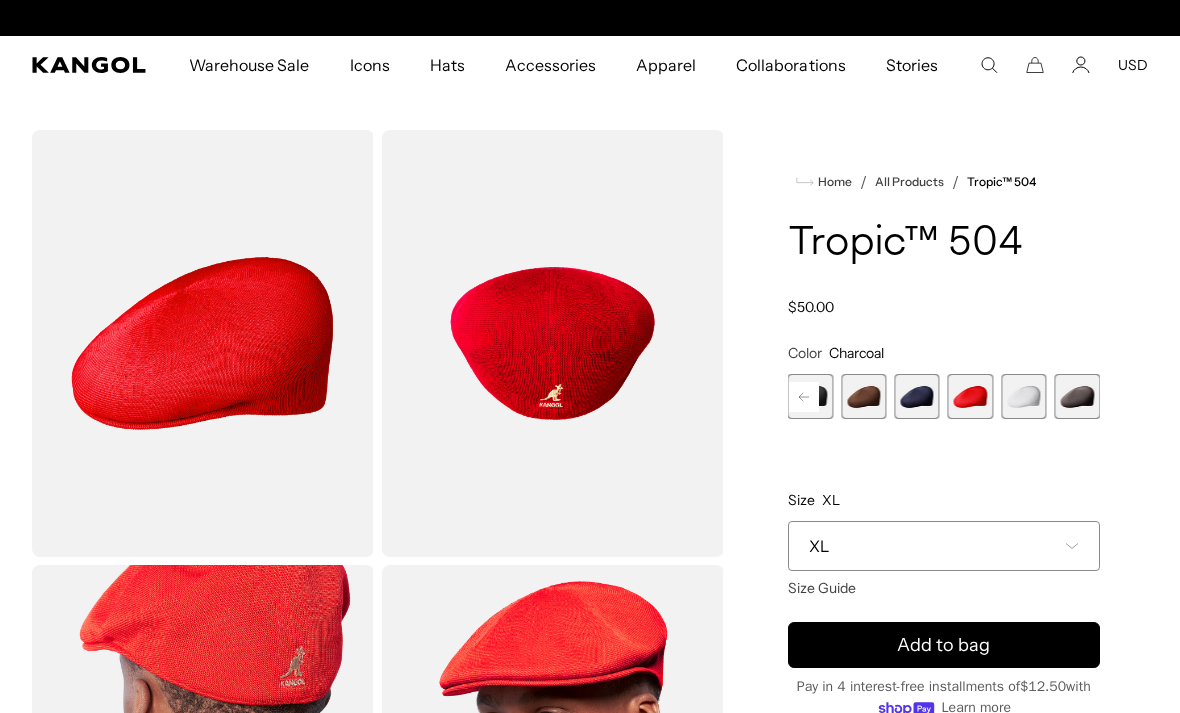 scroll, scrollTop: 0, scrollLeft: 412, axis: horizontal 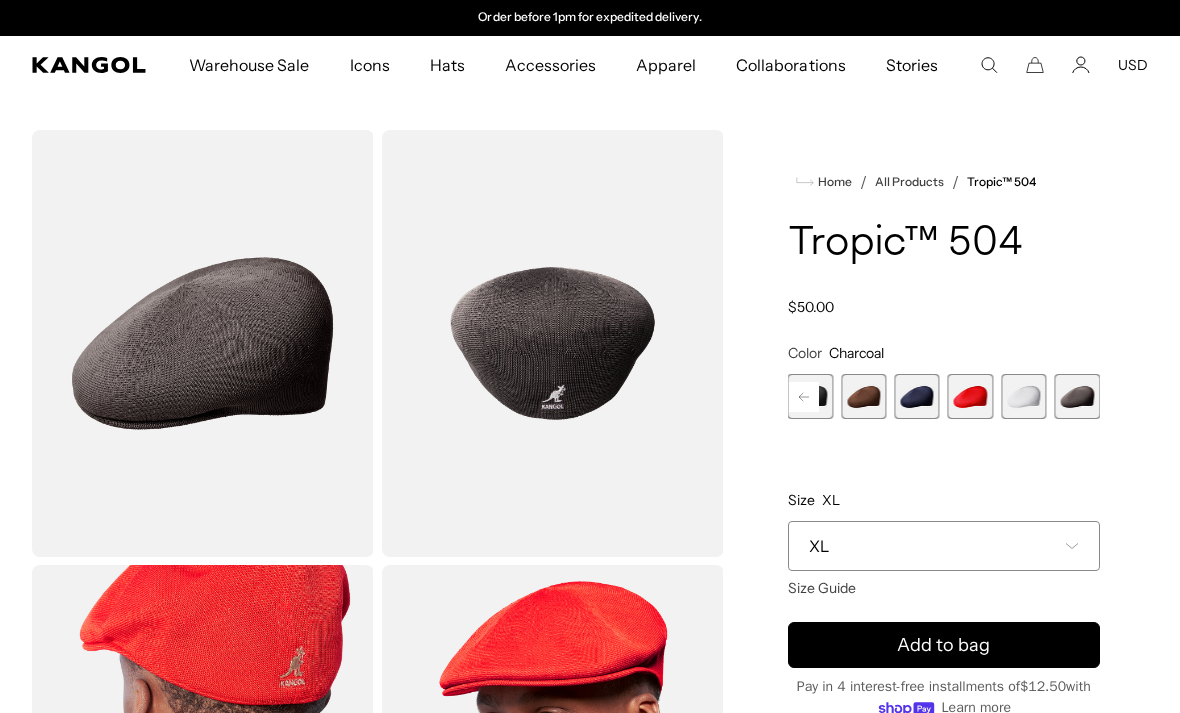 click at bounding box center (970, 396) 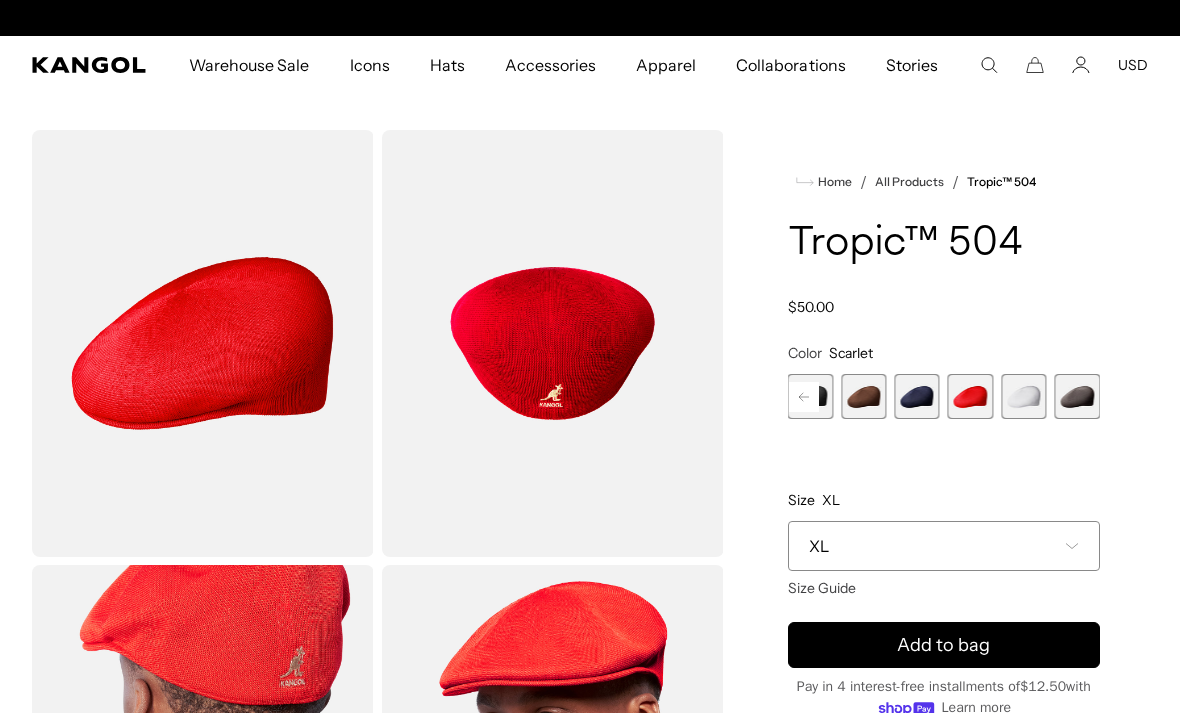 scroll, scrollTop: 0, scrollLeft: 0, axis: both 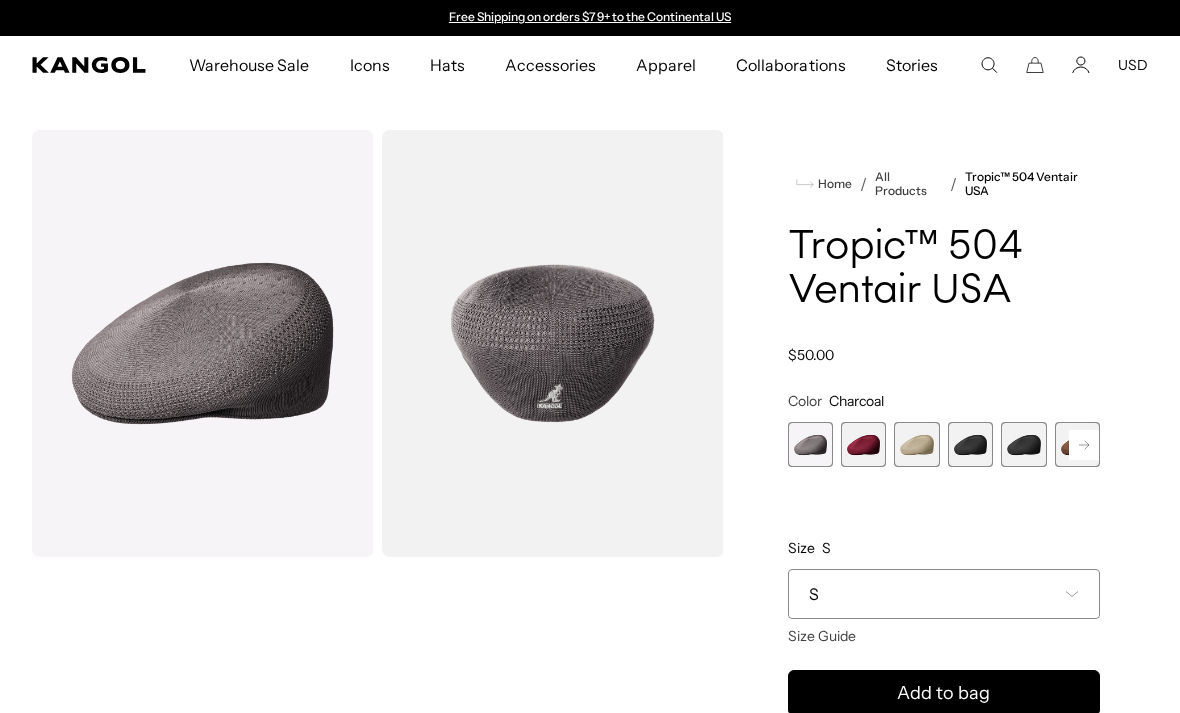 click at bounding box center [863, 444] 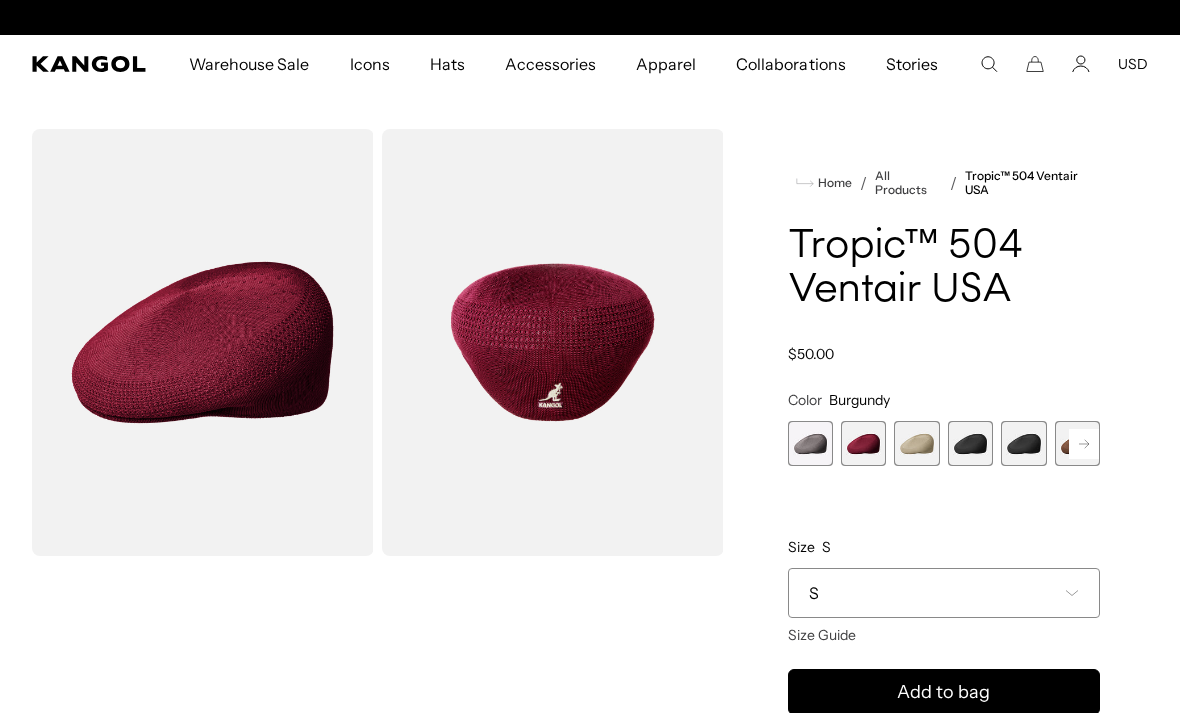 scroll, scrollTop: 3, scrollLeft: 0, axis: vertical 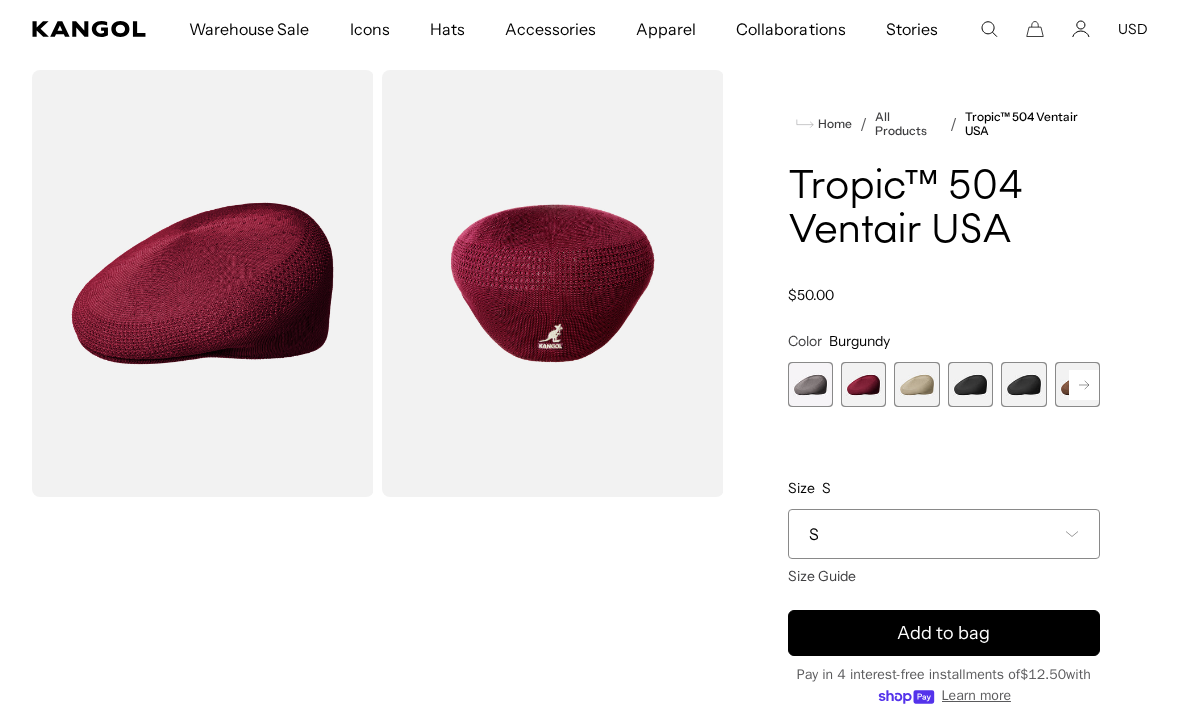 click on "S" at bounding box center (944, 534) 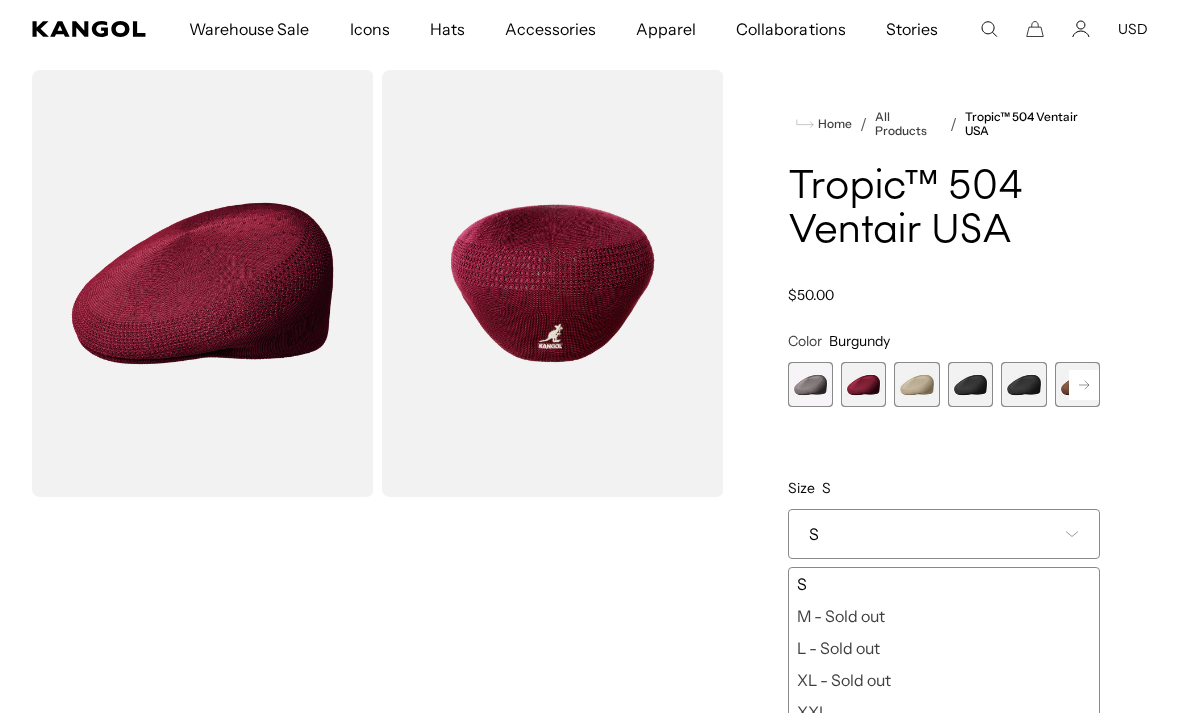 scroll, scrollTop: 0, scrollLeft: 412, axis: horizontal 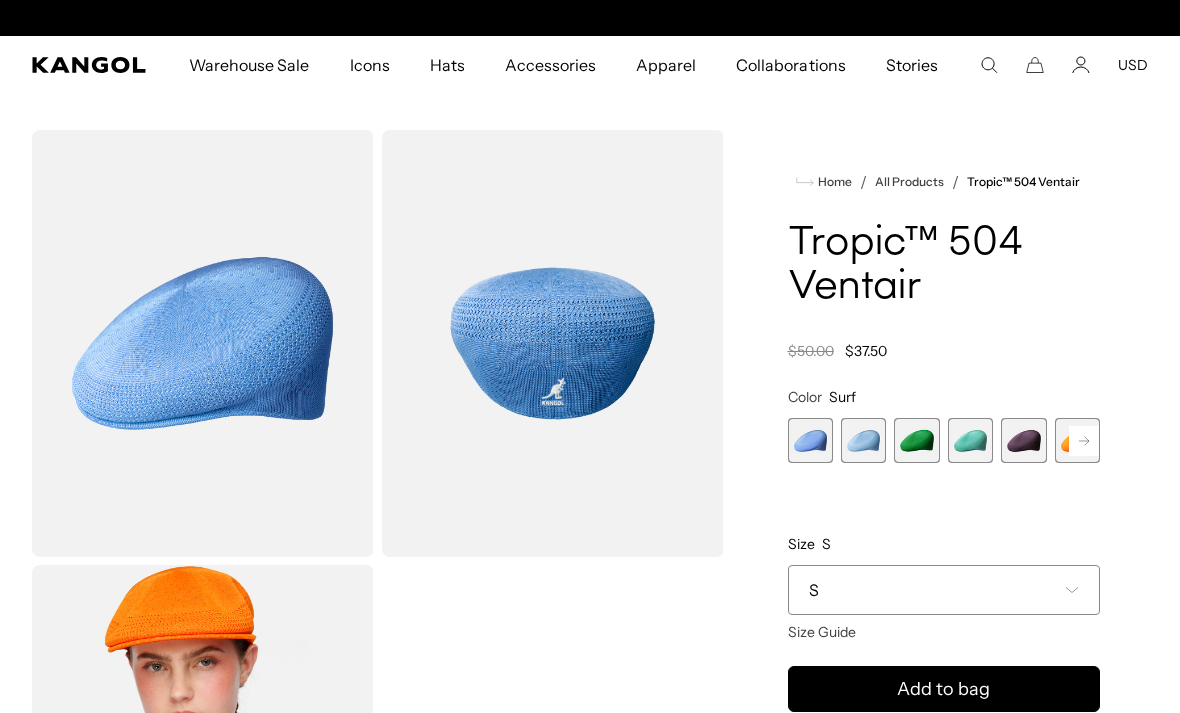 click 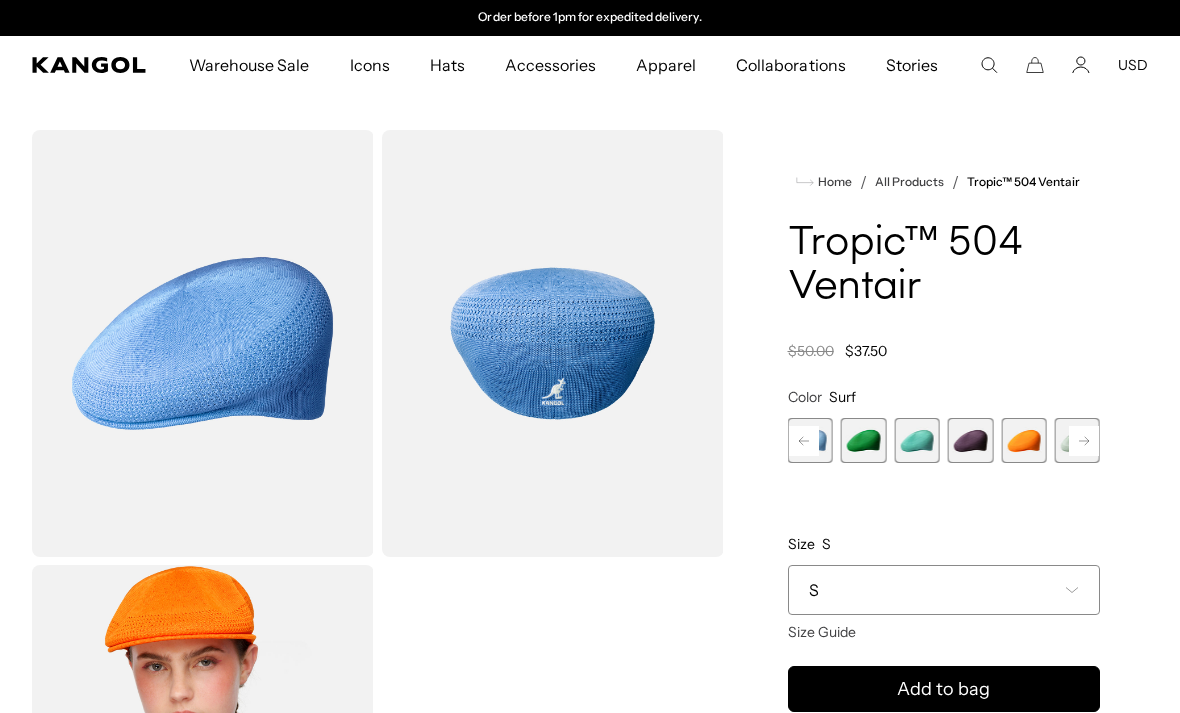 click 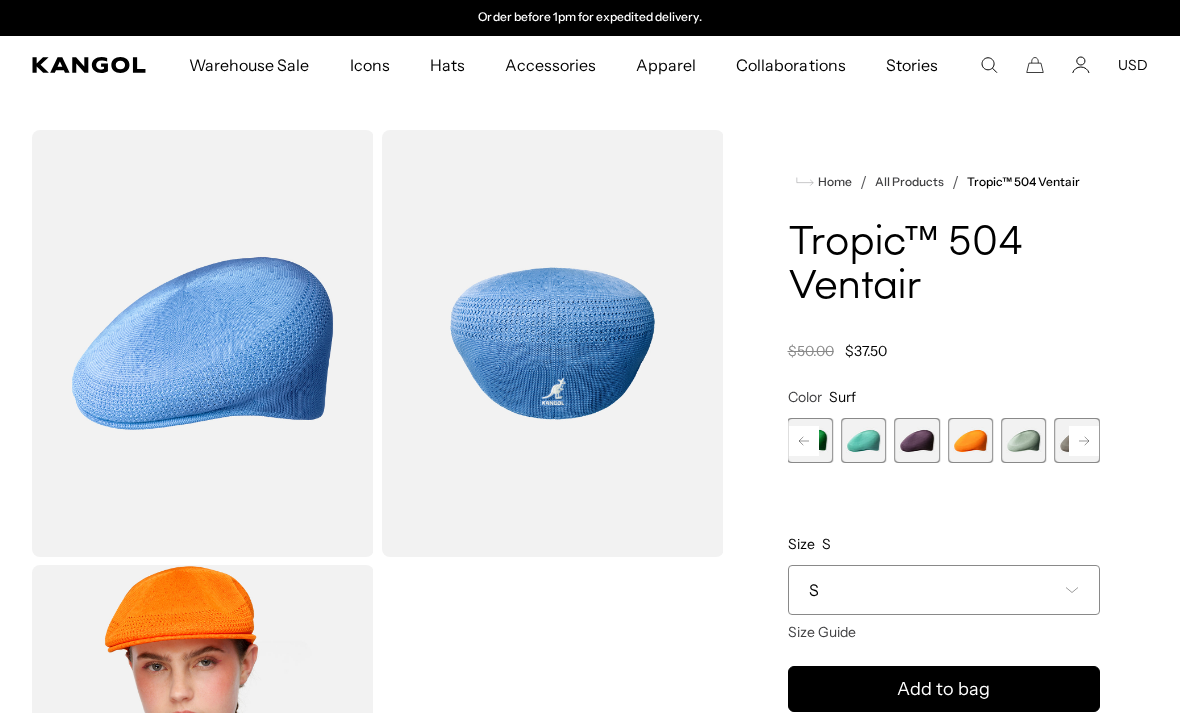 click 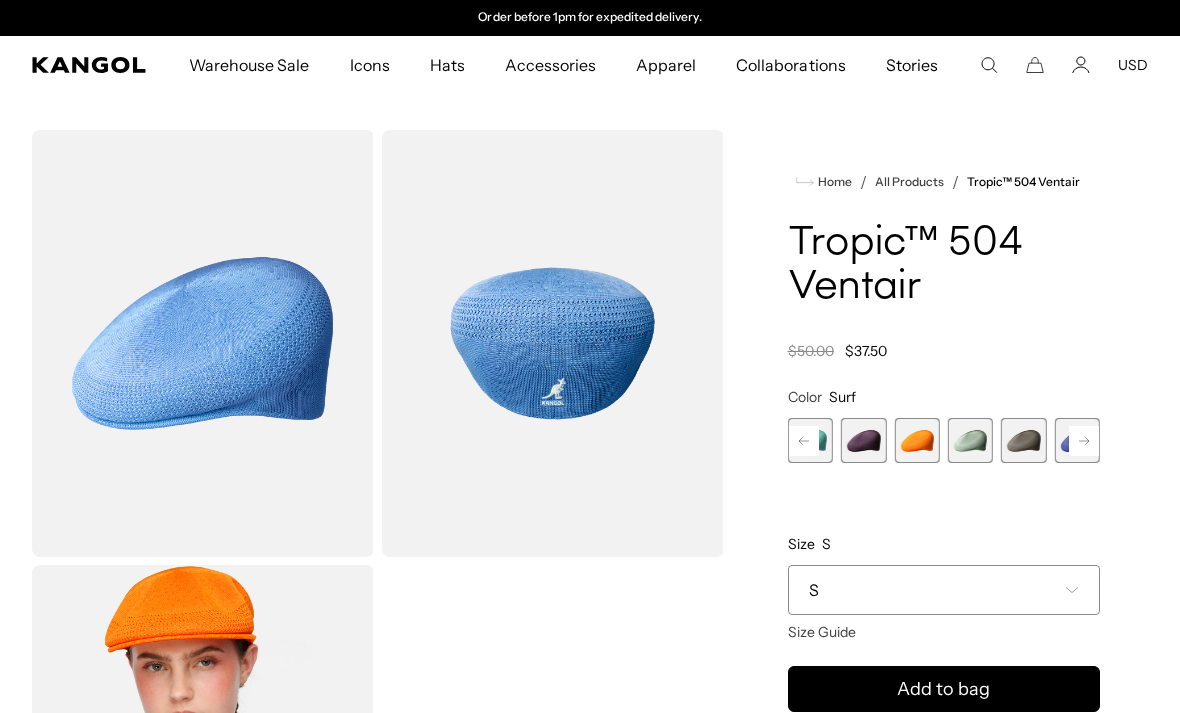 click 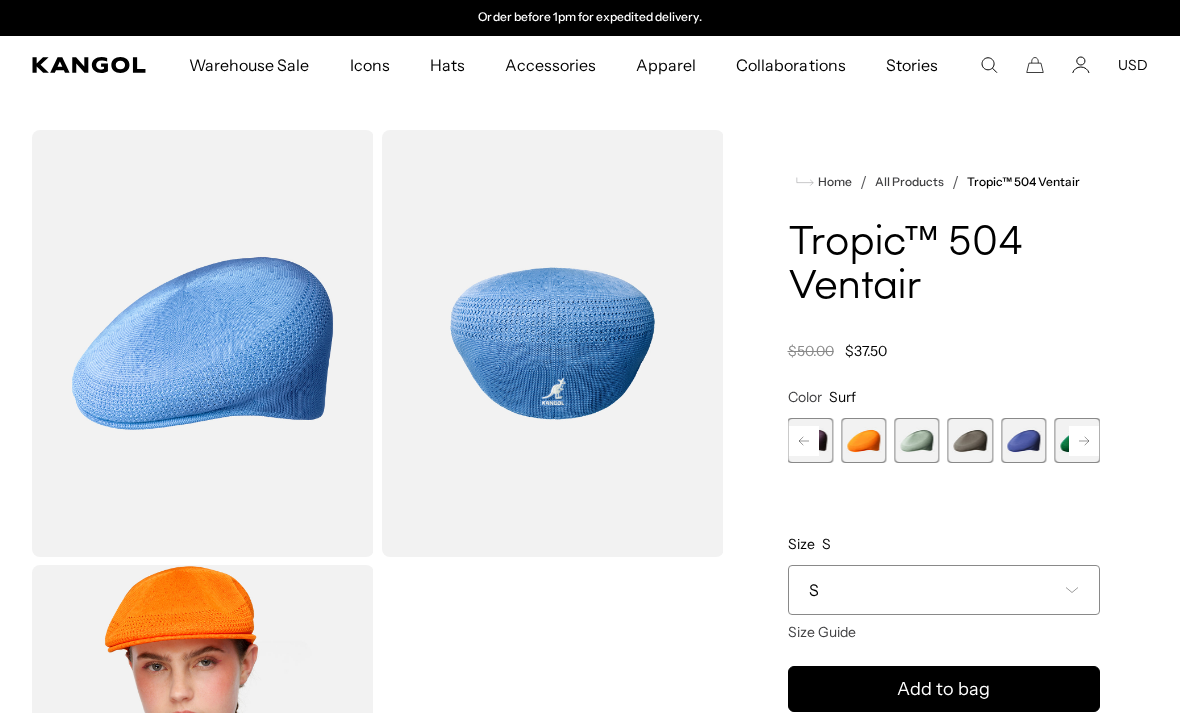 click 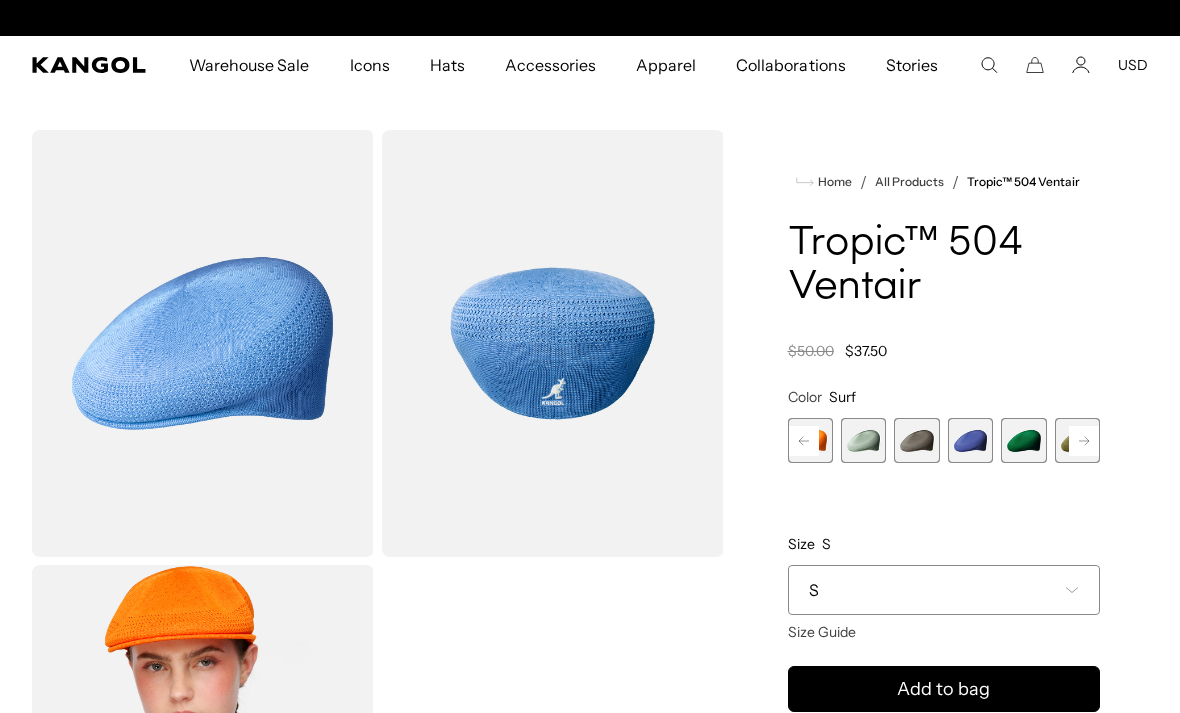 scroll, scrollTop: 0, scrollLeft: 0, axis: both 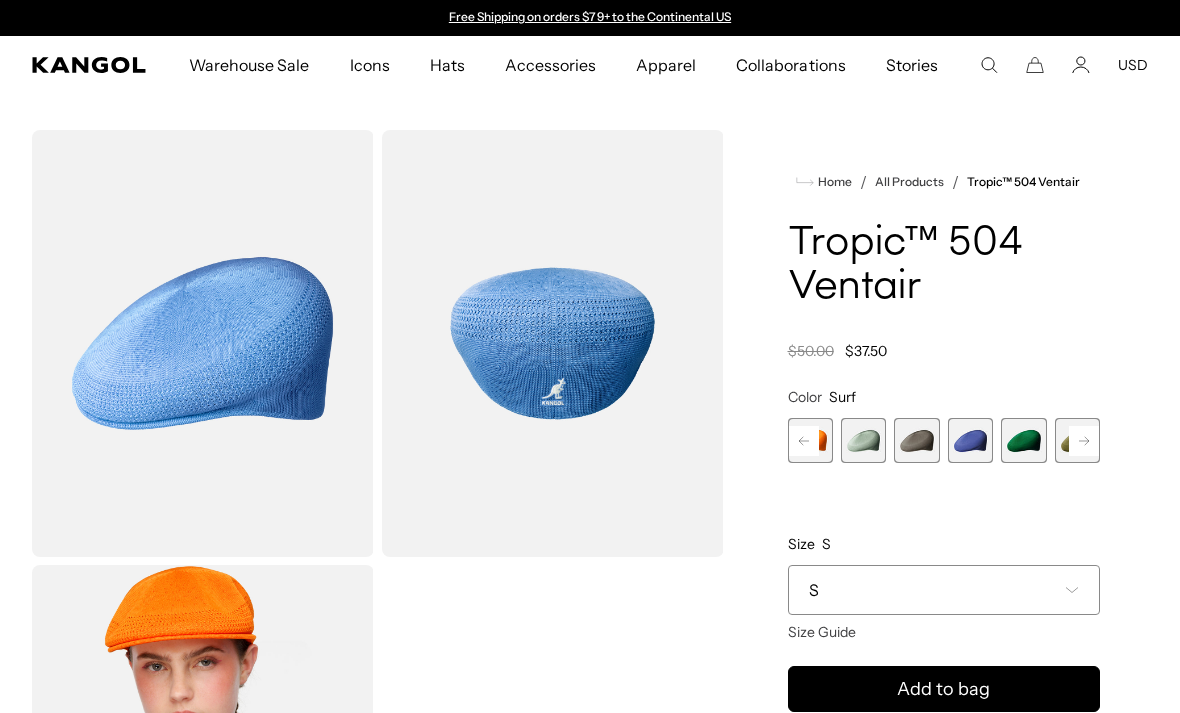 click on "Next" at bounding box center (1084, 441) 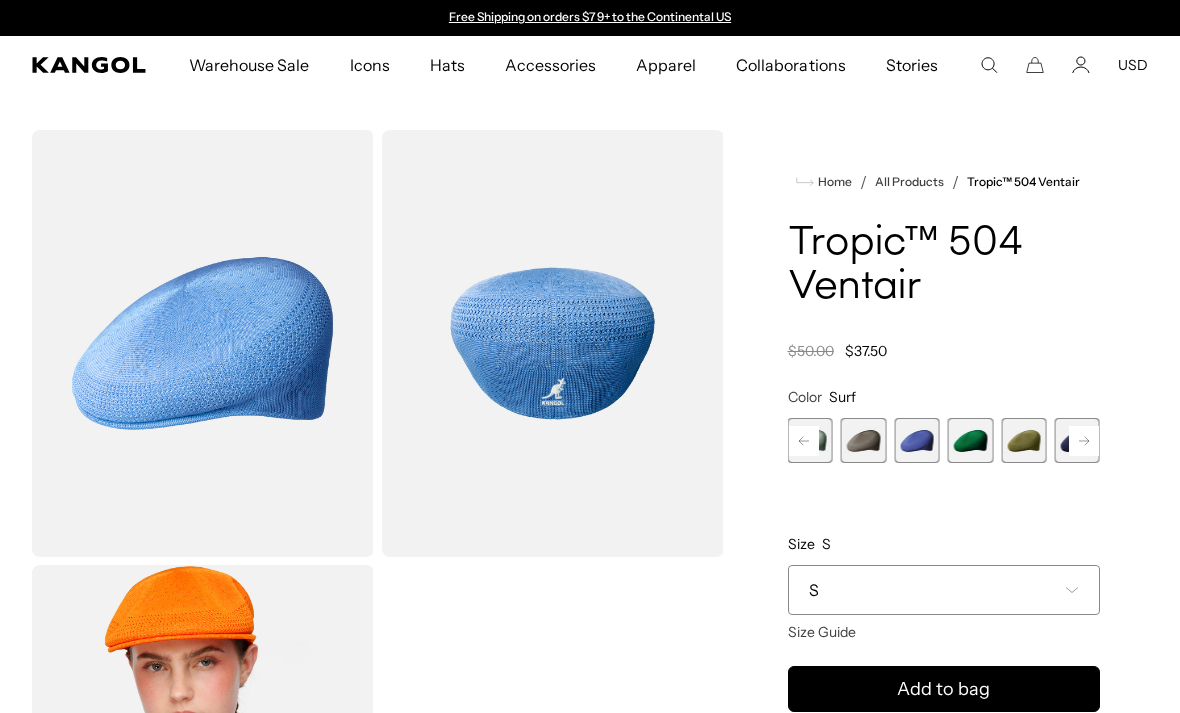 click 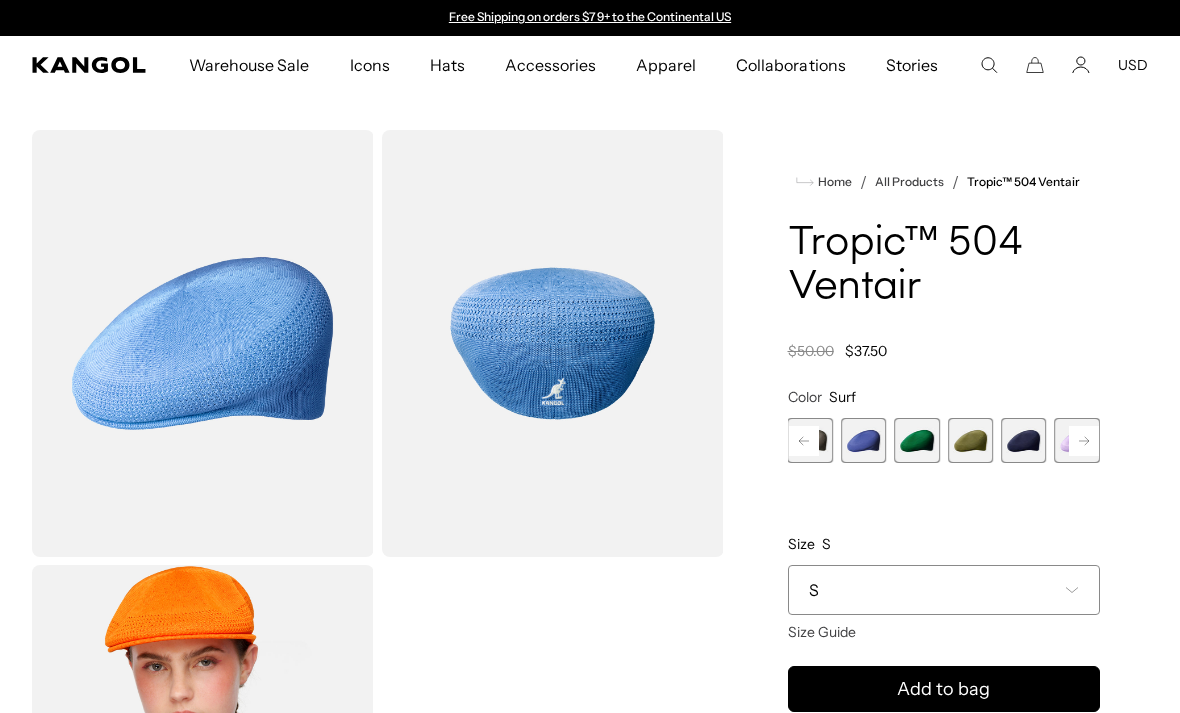 click 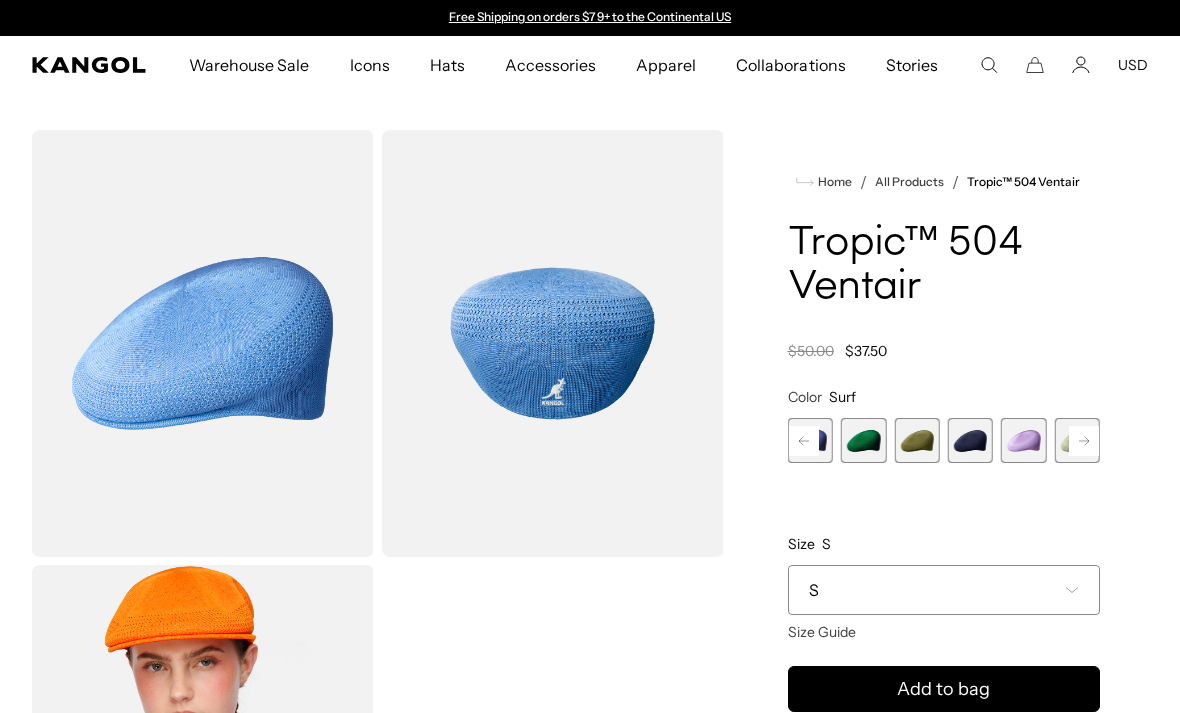 click 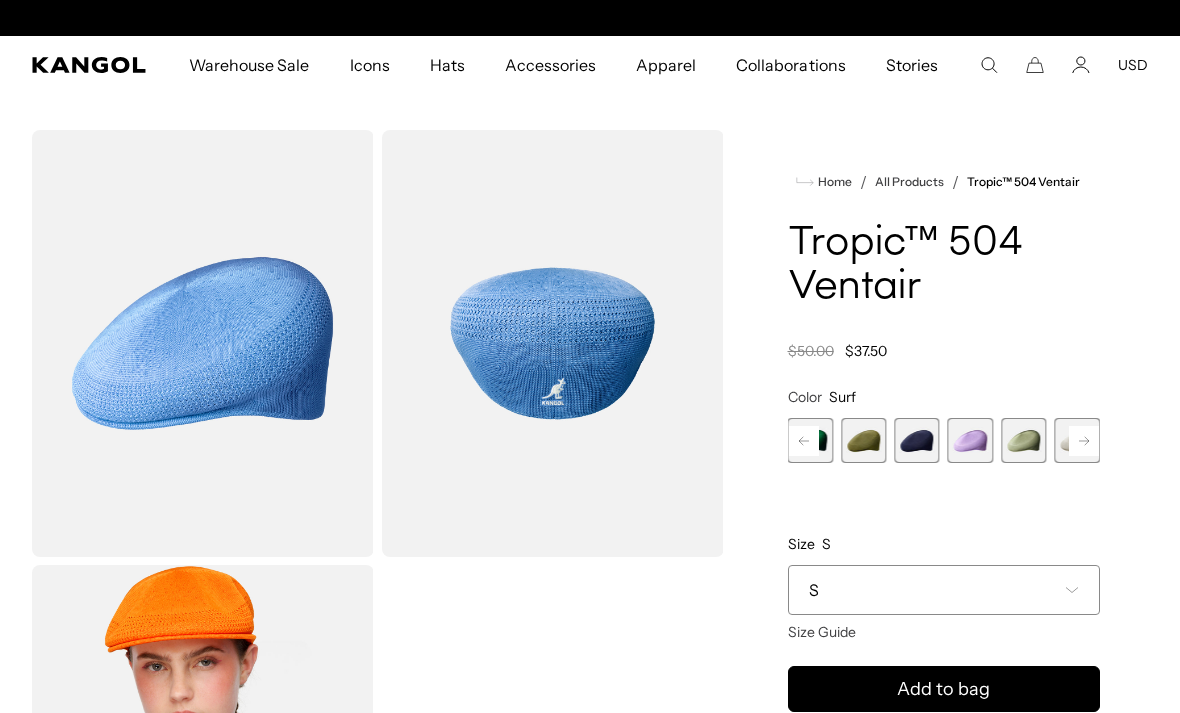 click 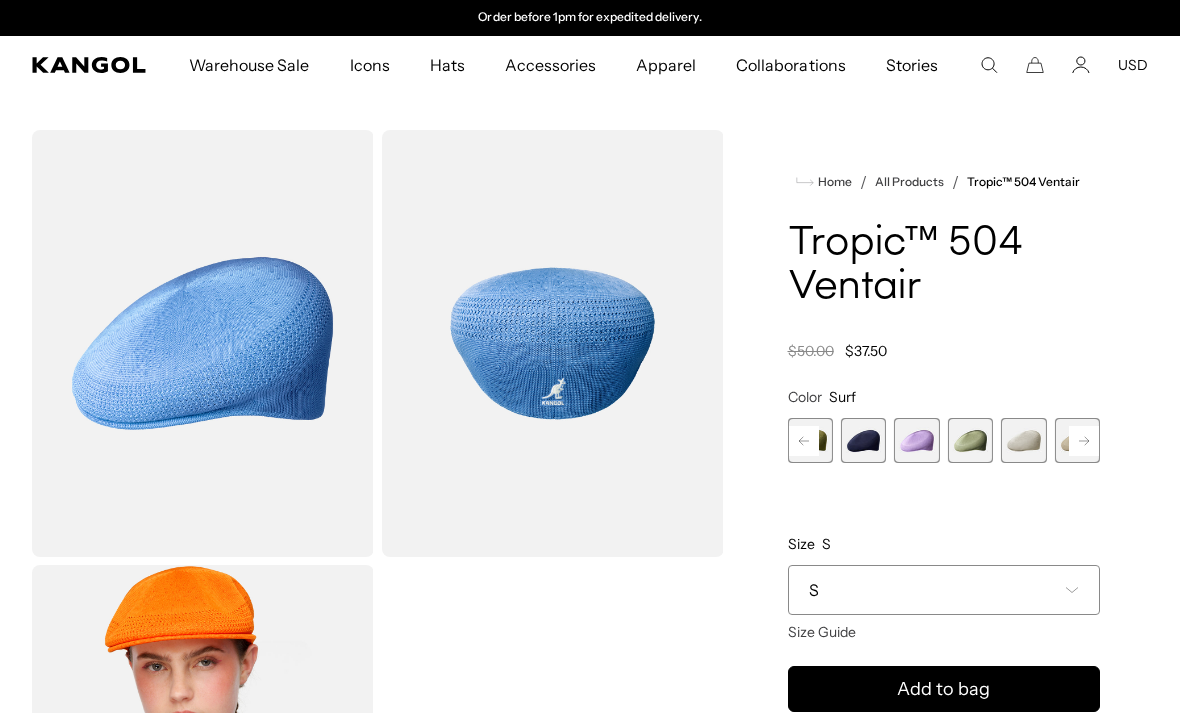 click 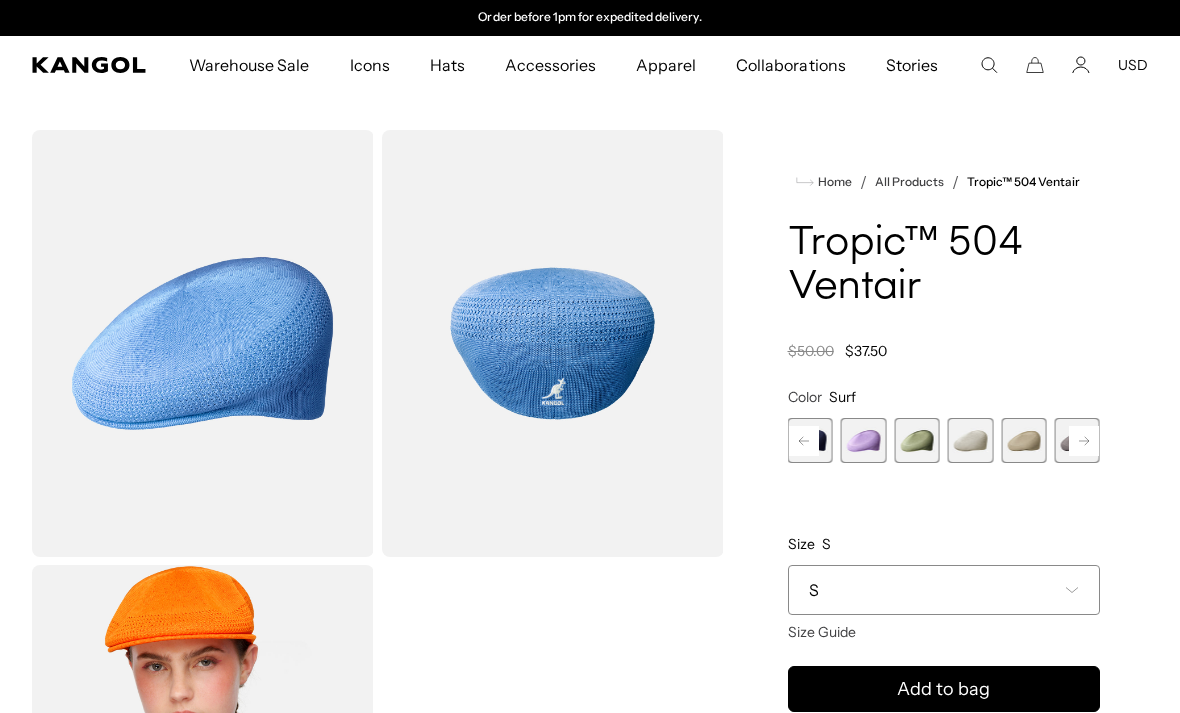 click 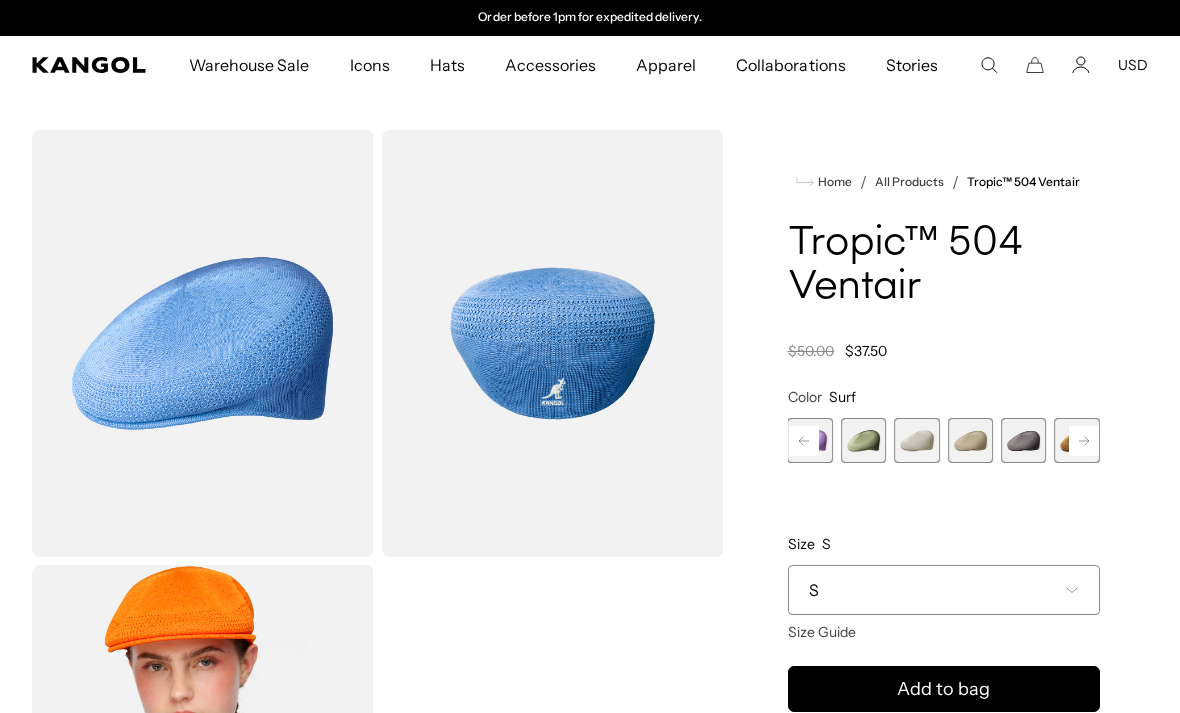 click 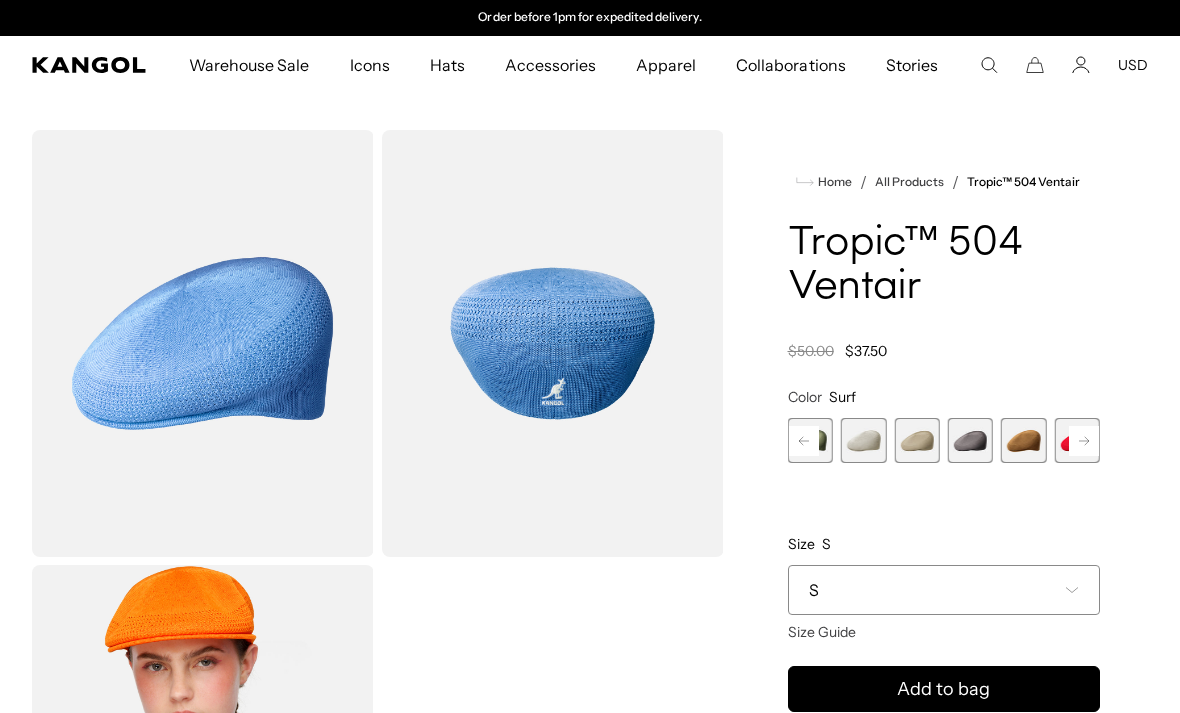click 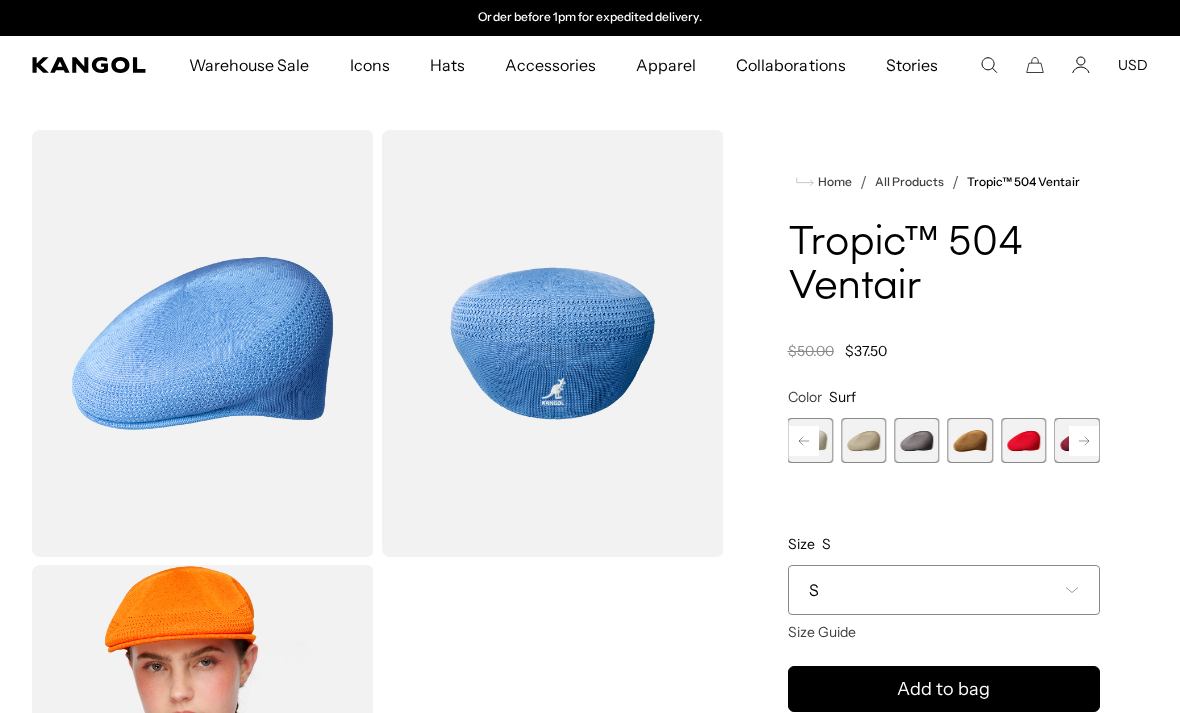 click 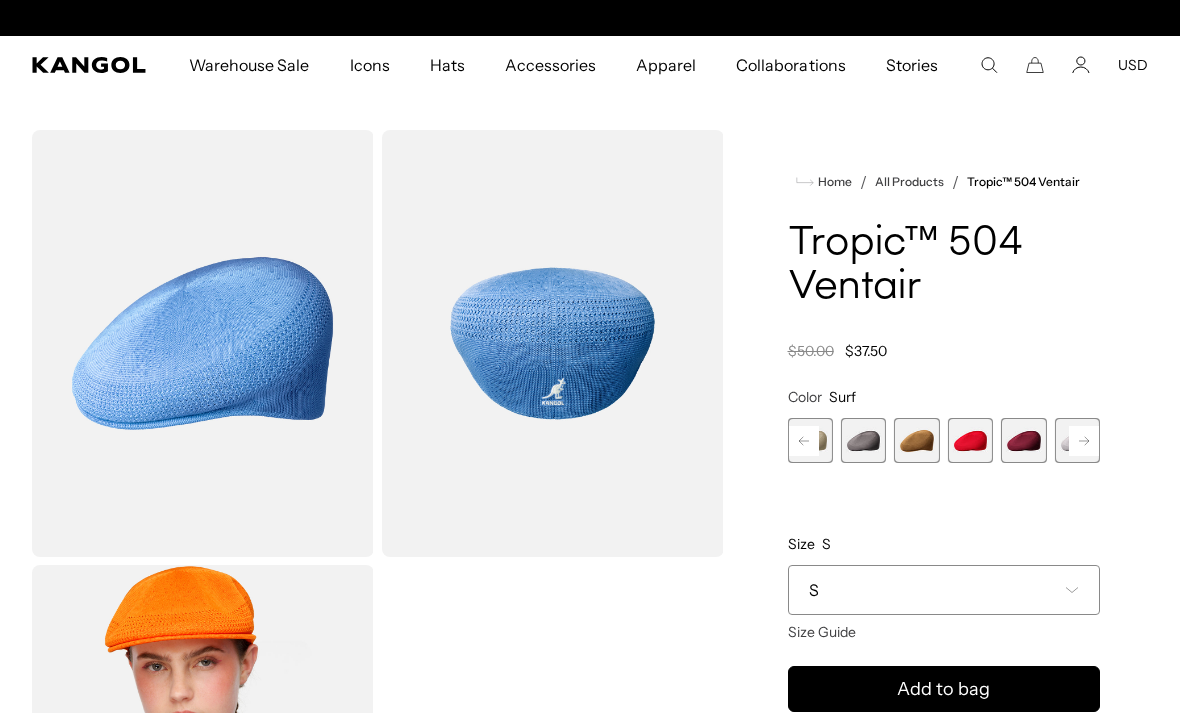 scroll, scrollTop: 0, scrollLeft: 0, axis: both 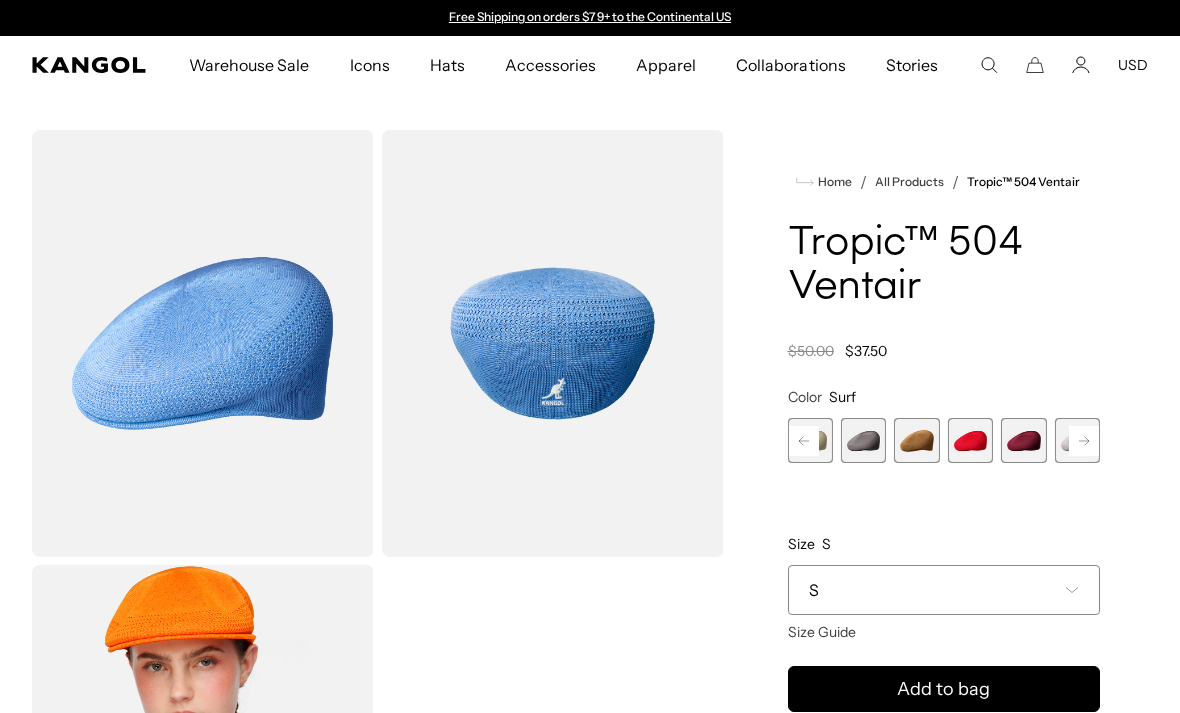 click at bounding box center [1023, 440] 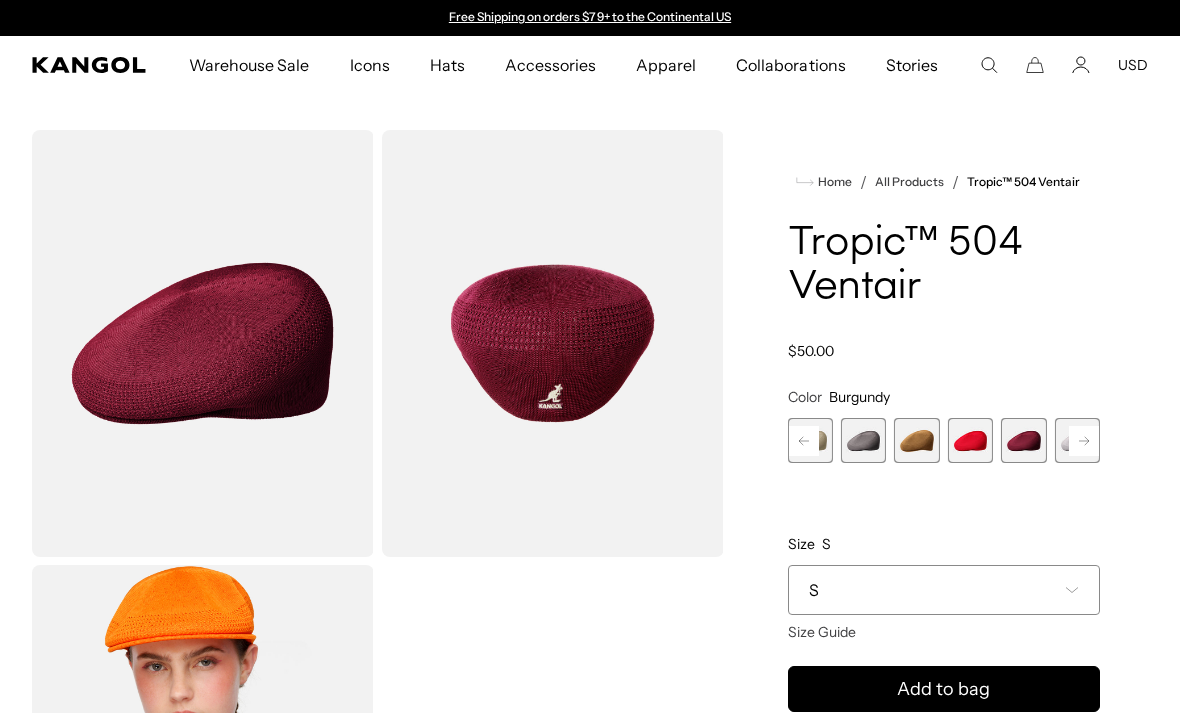 click on "S" at bounding box center (944, 590) 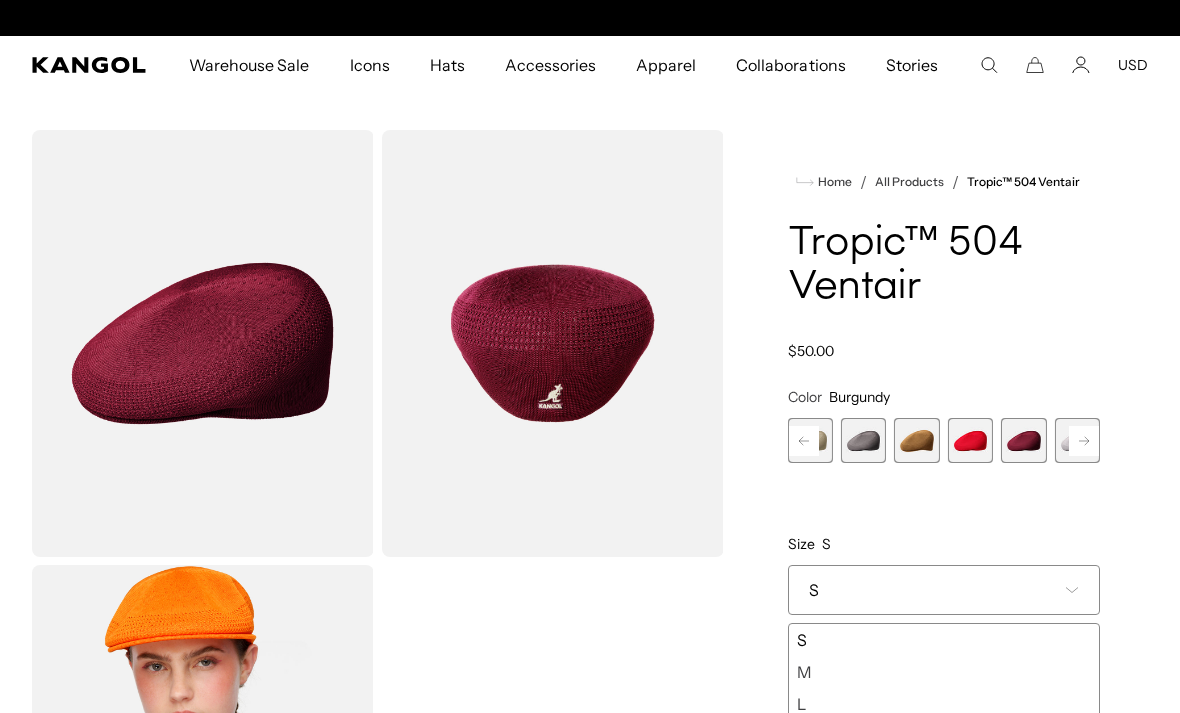 scroll, scrollTop: 0, scrollLeft: 412, axis: horizontal 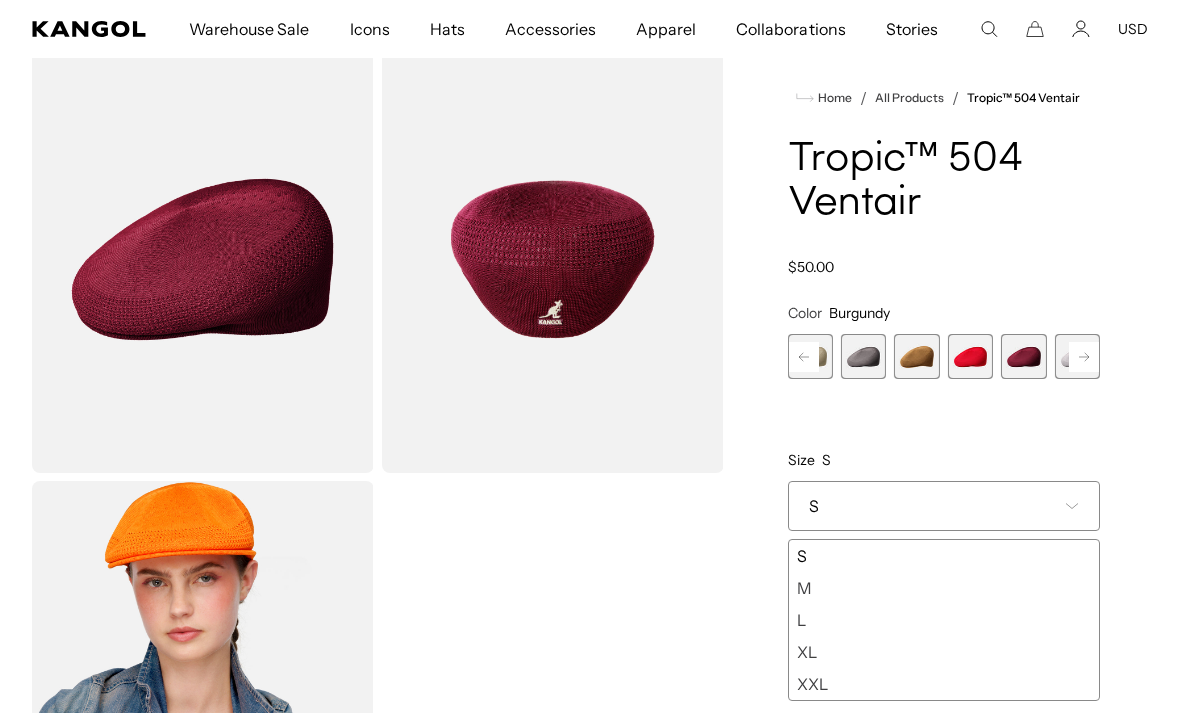 click on "XL" at bounding box center (944, 652) 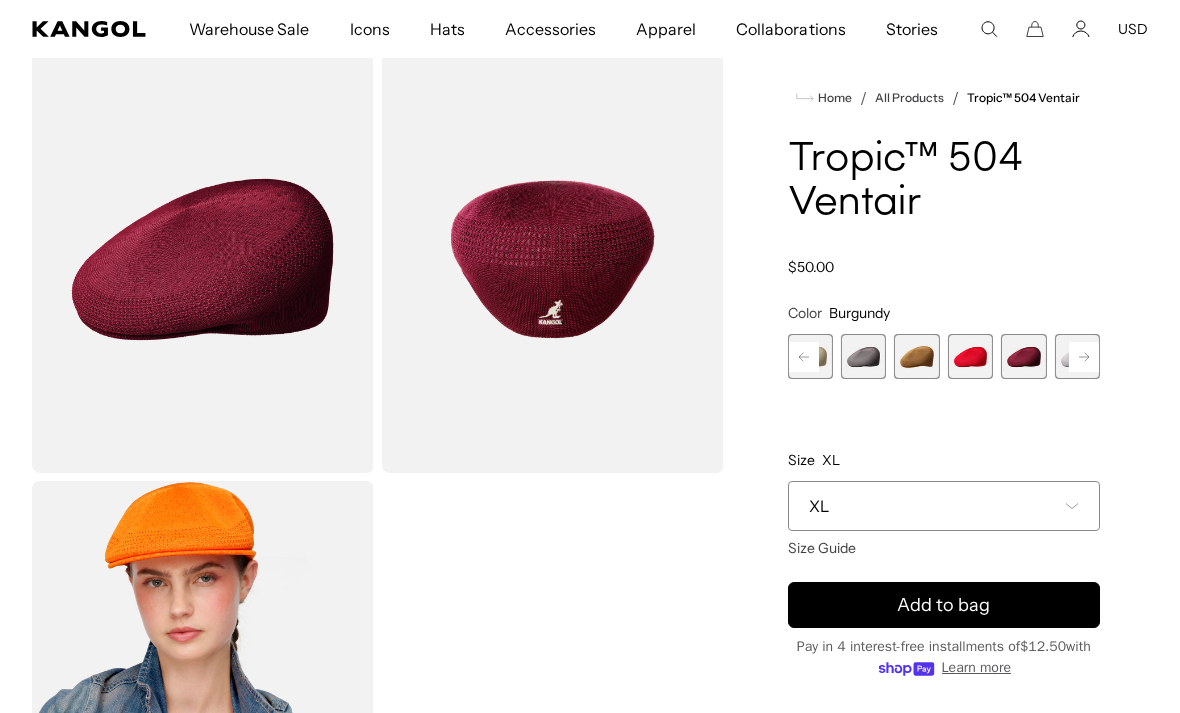 scroll, scrollTop: 0, scrollLeft: 0, axis: both 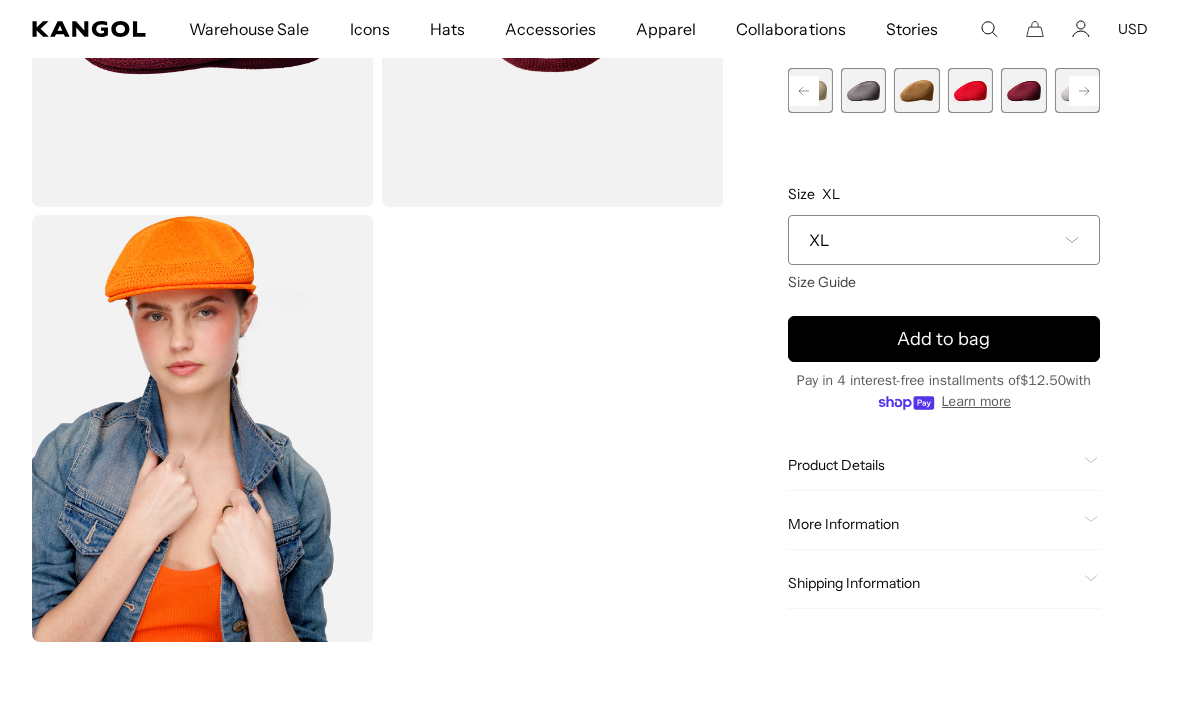 click 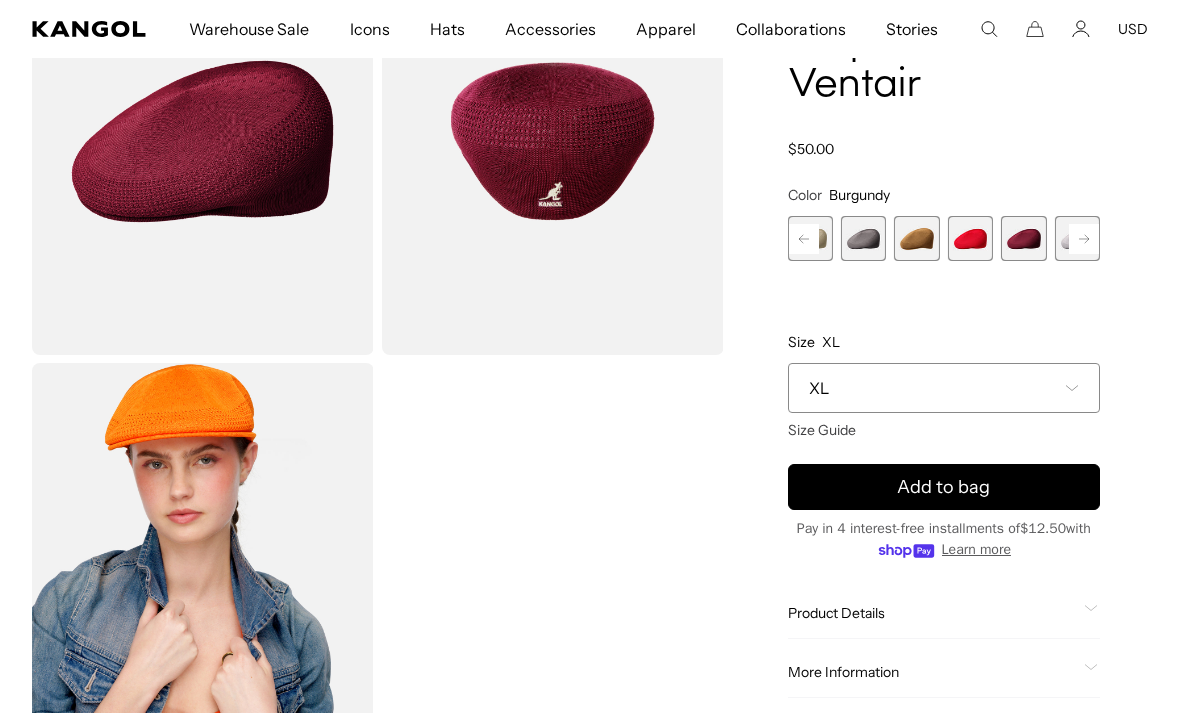 scroll, scrollTop: 200, scrollLeft: 0, axis: vertical 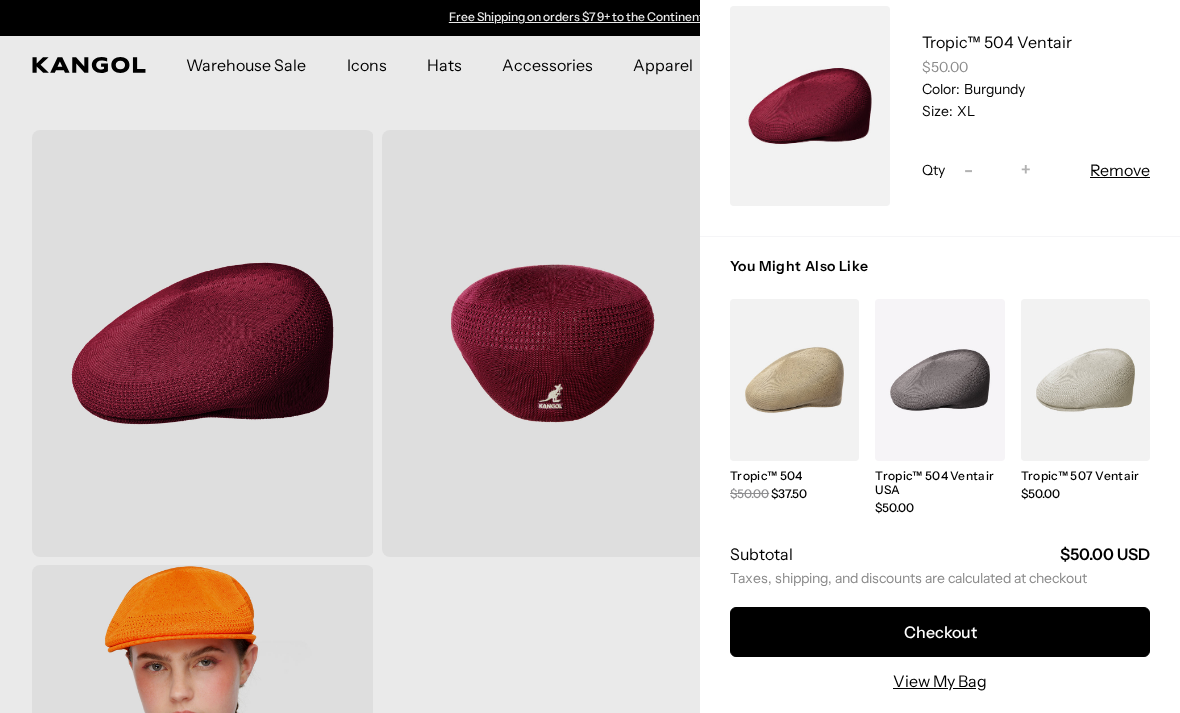 click on "Checkout" at bounding box center (940, 632) 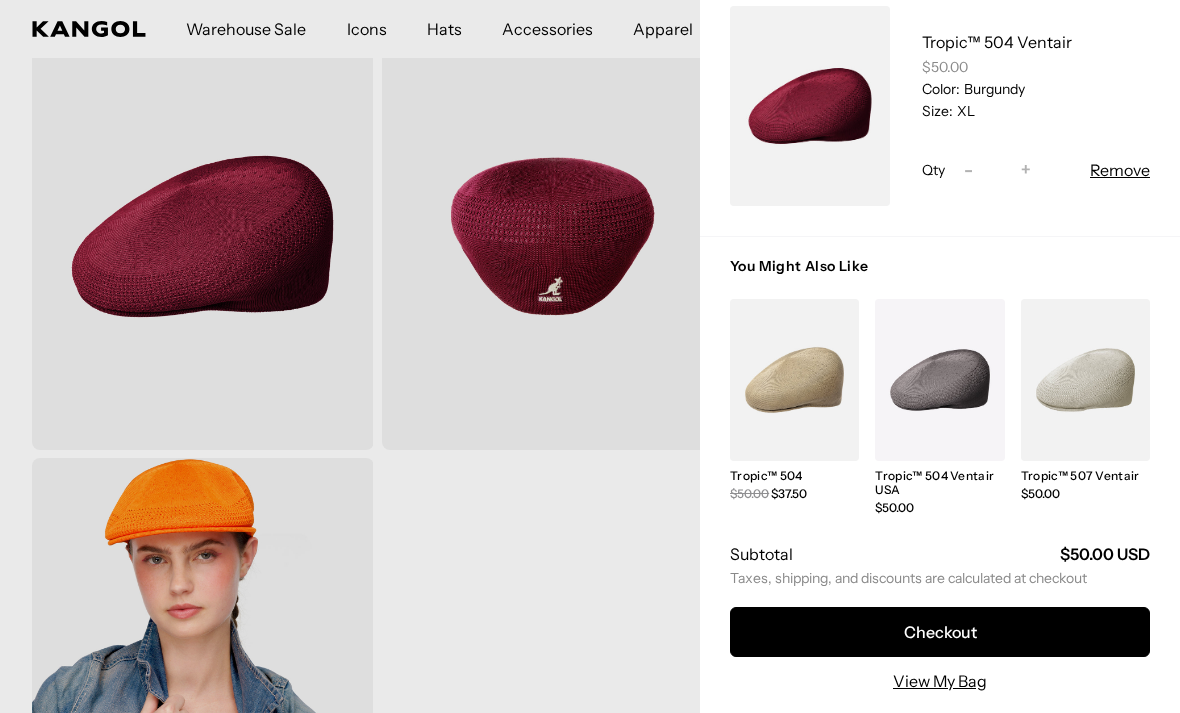 scroll, scrollTop: 0, scrollLeft: 412, axis: horizontal 